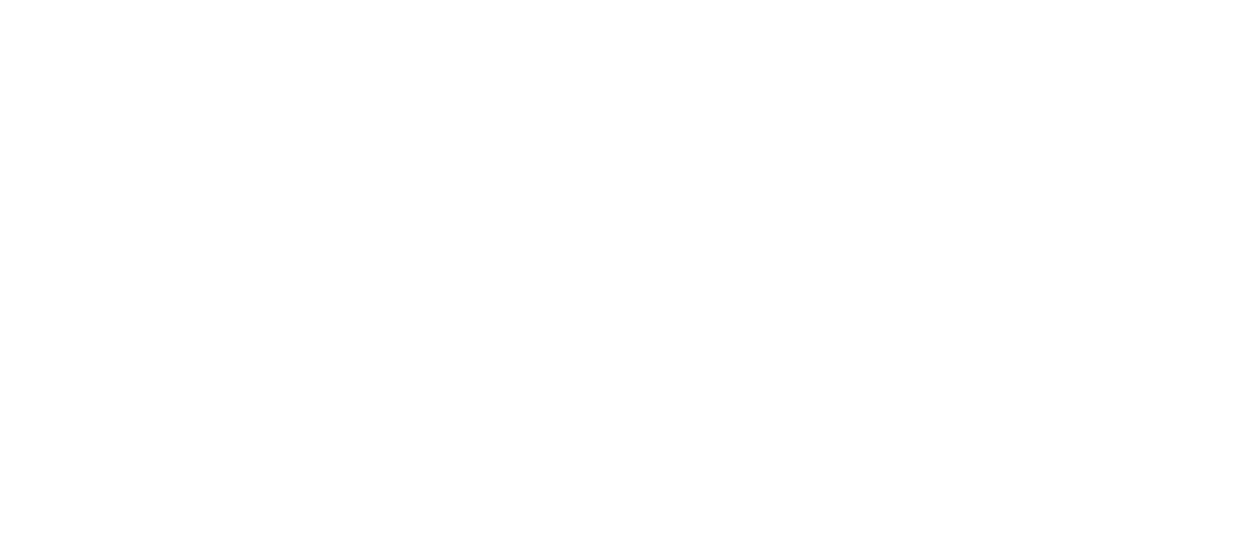 scroll, scrollTop: 0, scrollLeft: 0, axis: both 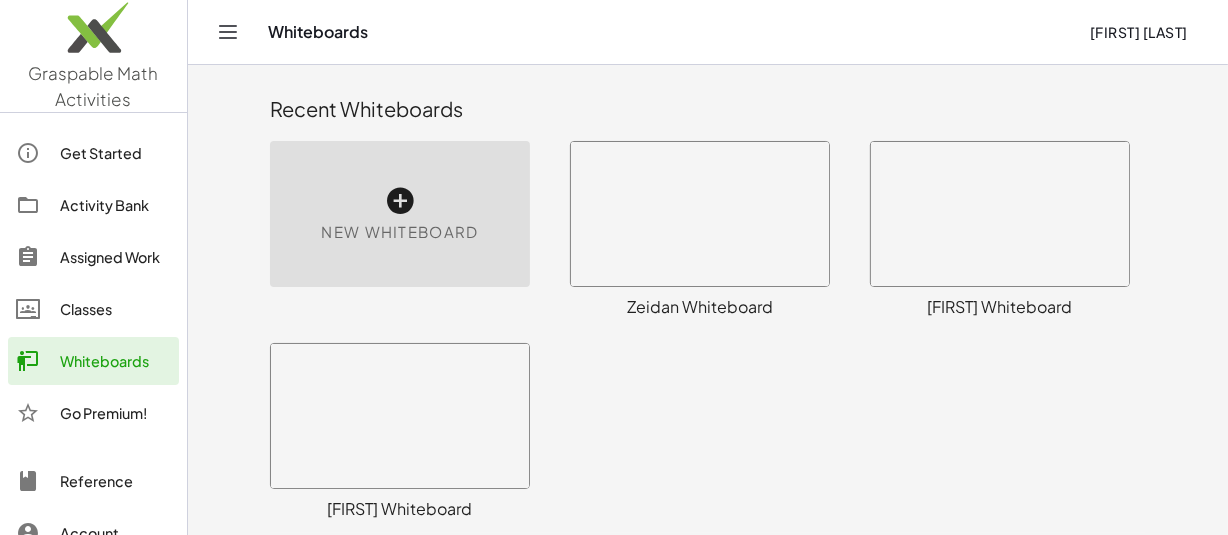 click at bounding box center (400, 201) 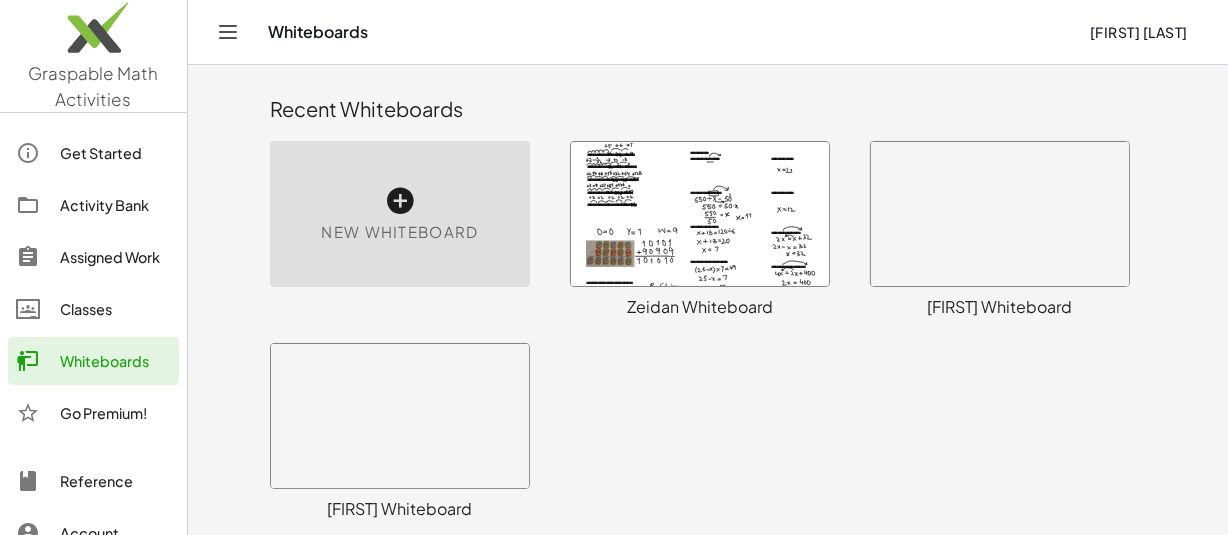 click at bounding box center (400, 201) 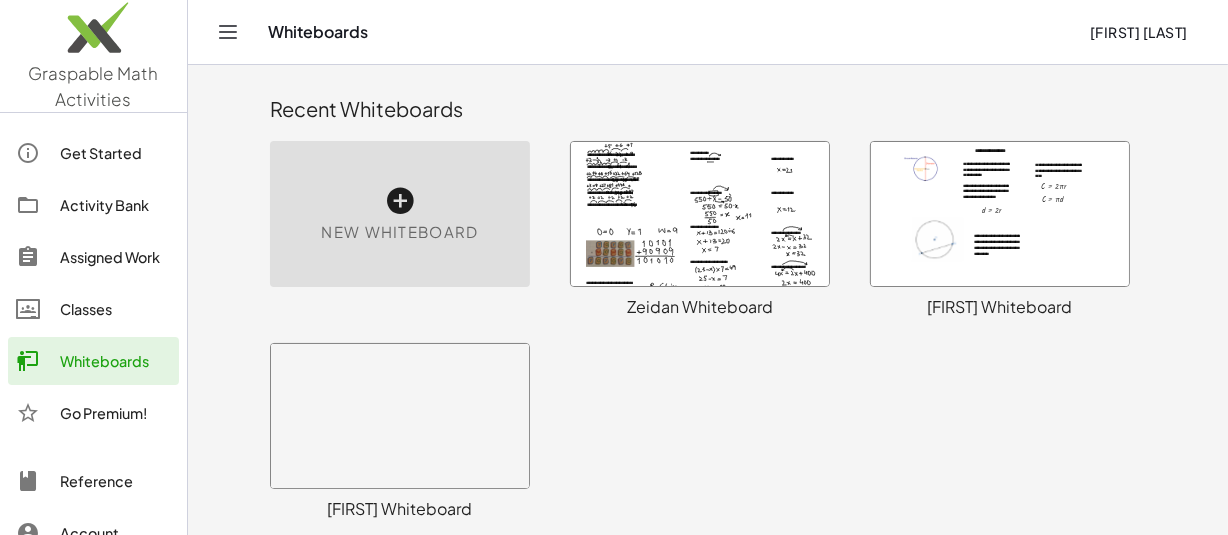 click on "New Whiteboard" at bounding box center (400, 214) 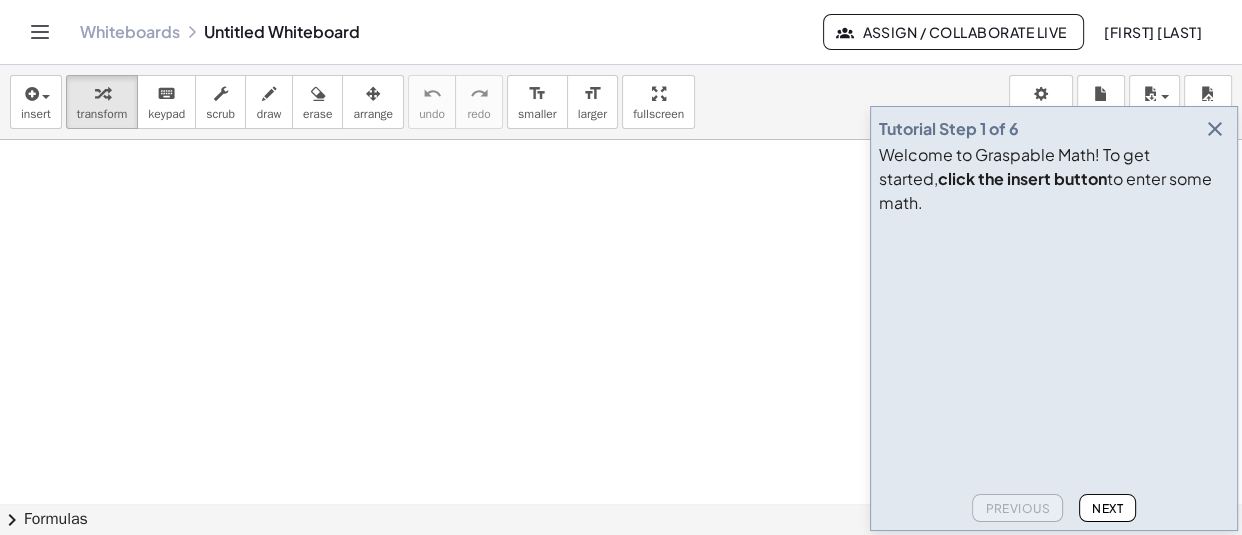 click at bounding box center [1215, 129] 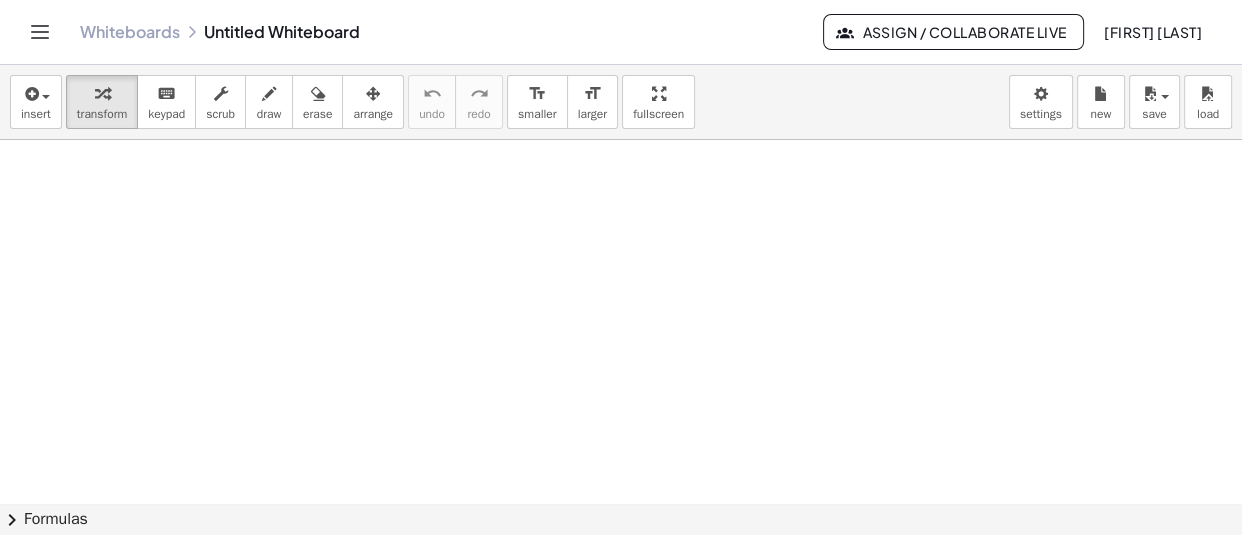 click at bounding box center [621, 504] 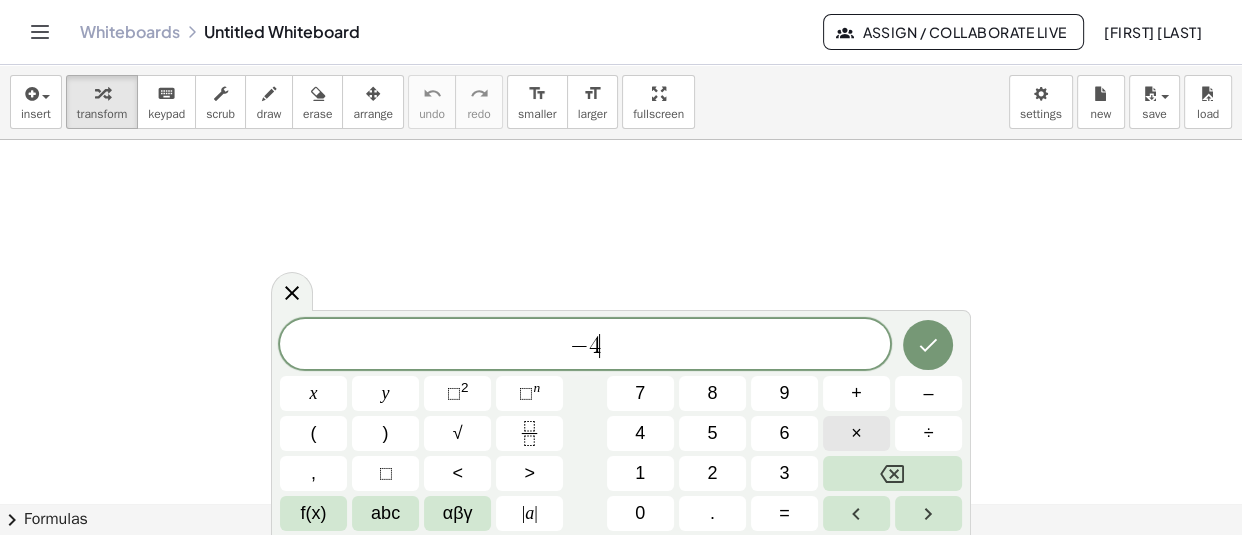click on "×" at bounding box center [856, 433] 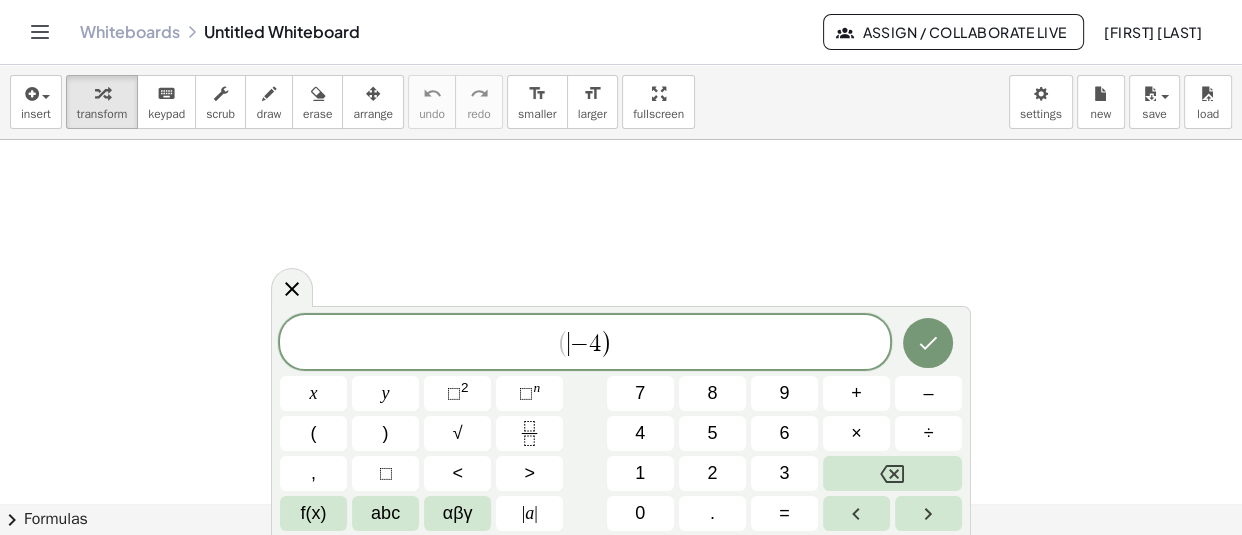 click on "−" at bounding box center (578, 344) 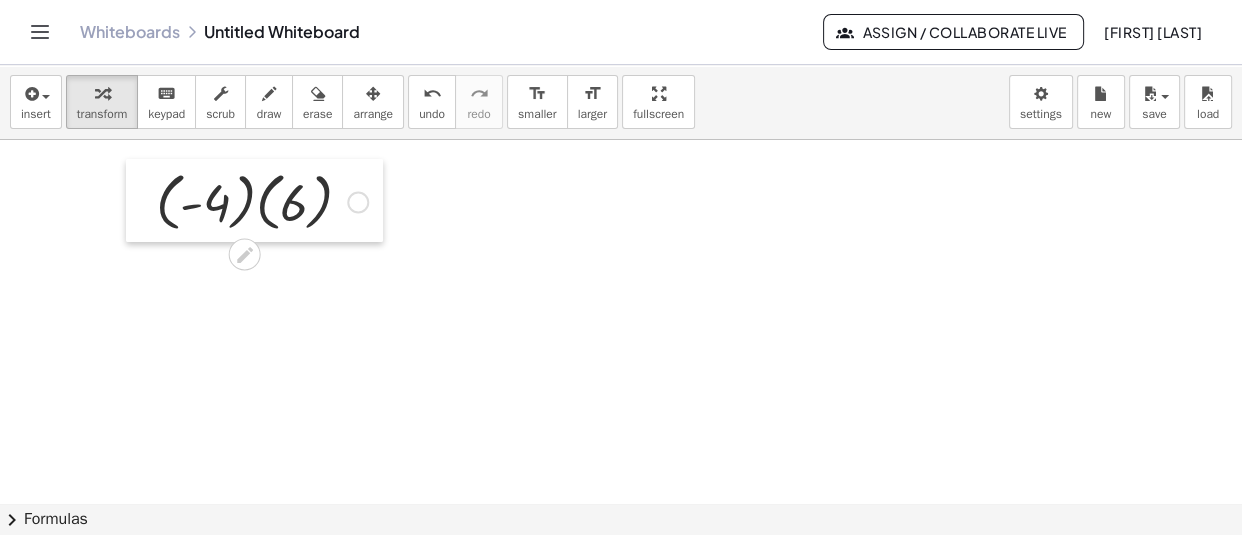 drag, startPoint x: 319, startPoint y: 320, endPoint x: 142, endPoint y: 206, distance: 210.53503 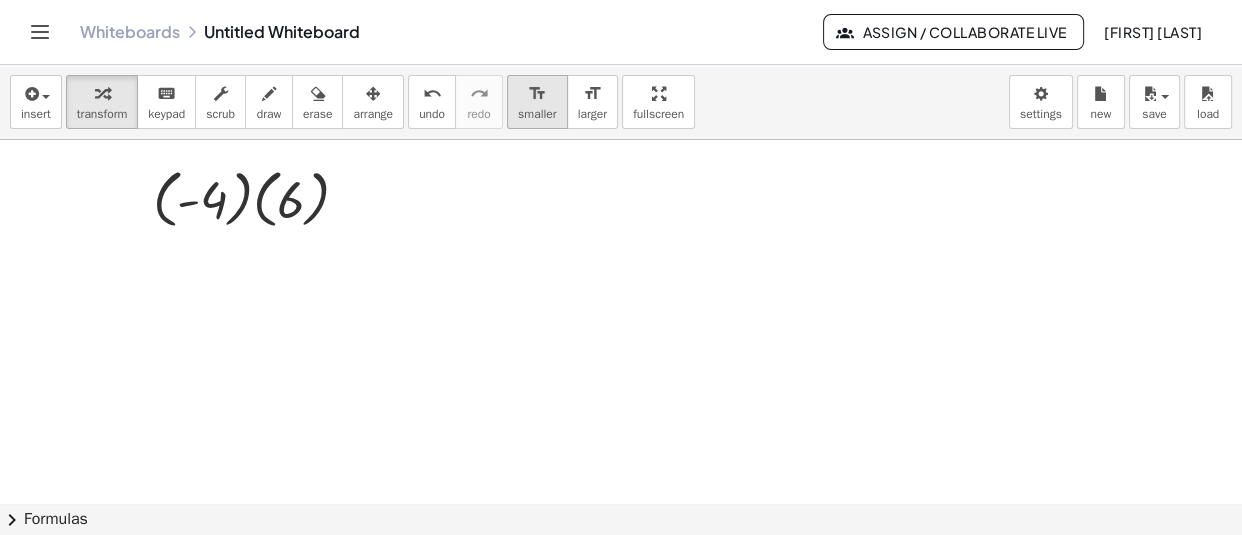 click on "format_size" at bounding box center [537, 93] 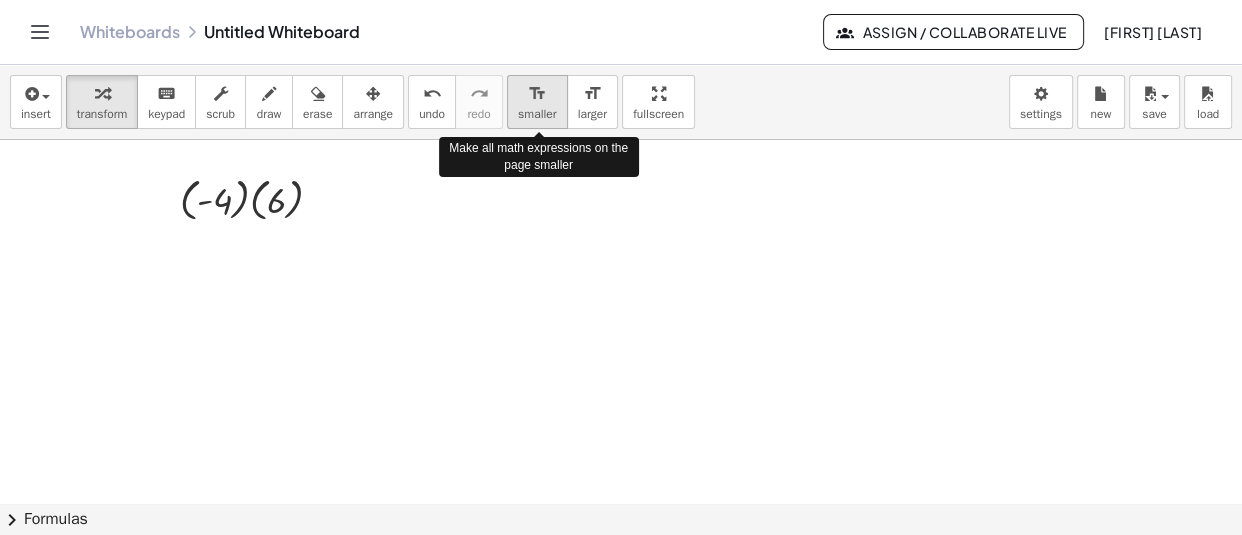 click on "format_size" at bounding box center [537, 93] 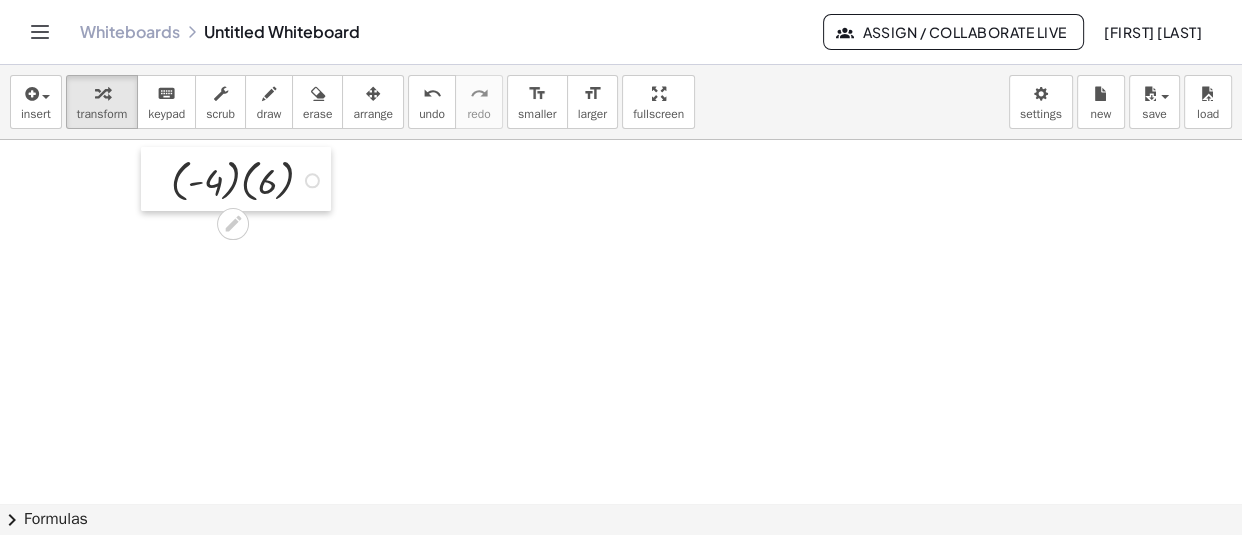 drag, startPoint x: 177, startPoint y: 203, endPoint x: 168, endPoint y: 184, distance: 21.023796 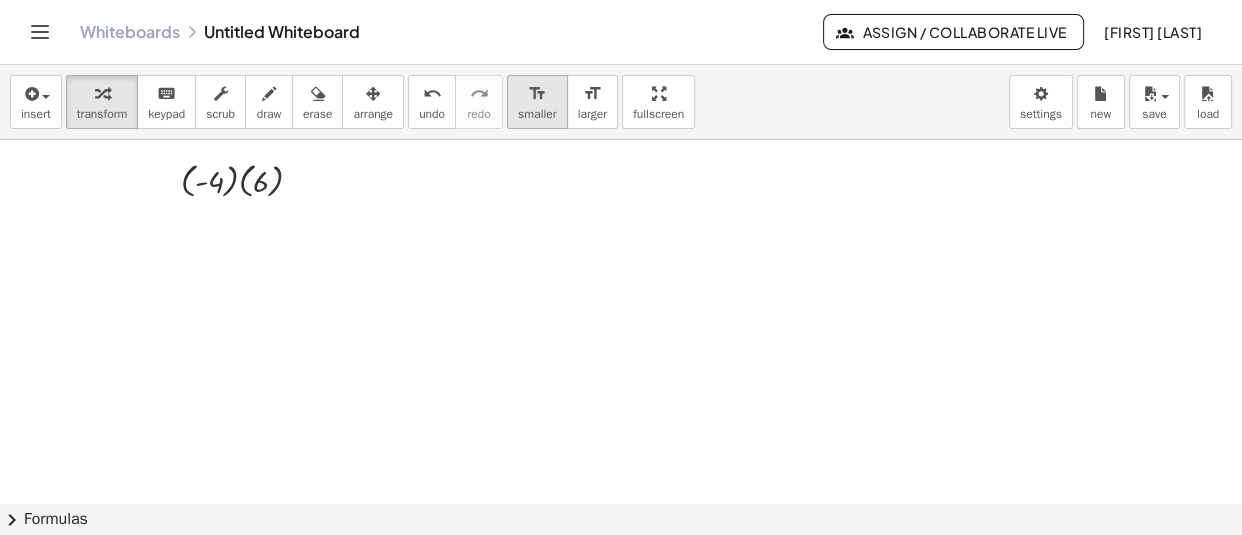 click on "format_size smaller" at bounding box center [537, 102] 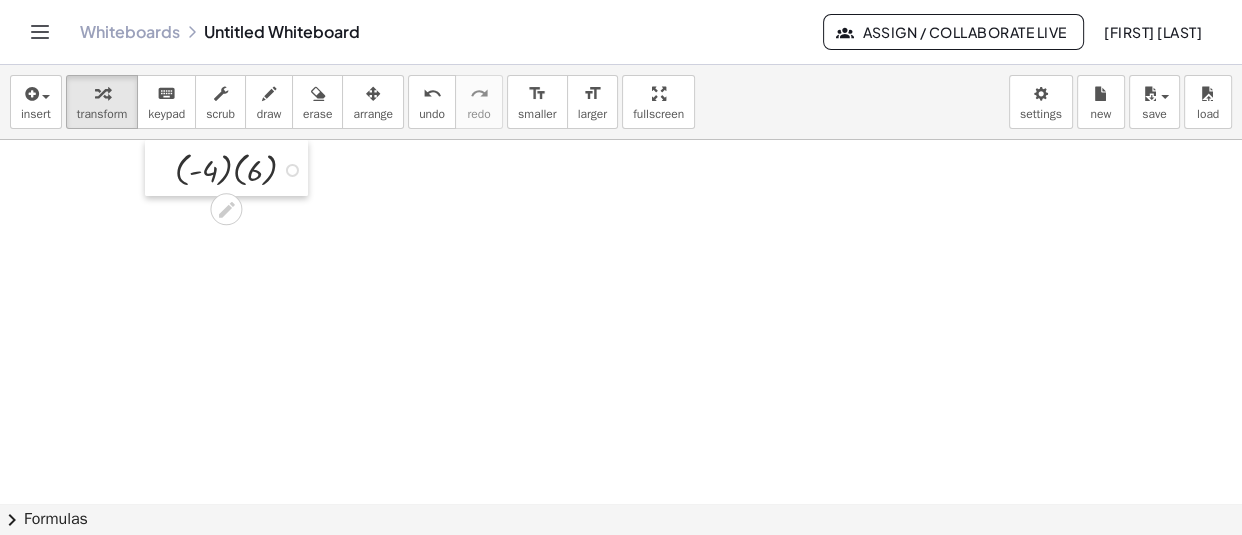 drag, startPoint x: 176, startPoint y: 184, endPoint x: 170, endPoint y: 173, distance: 12.529964 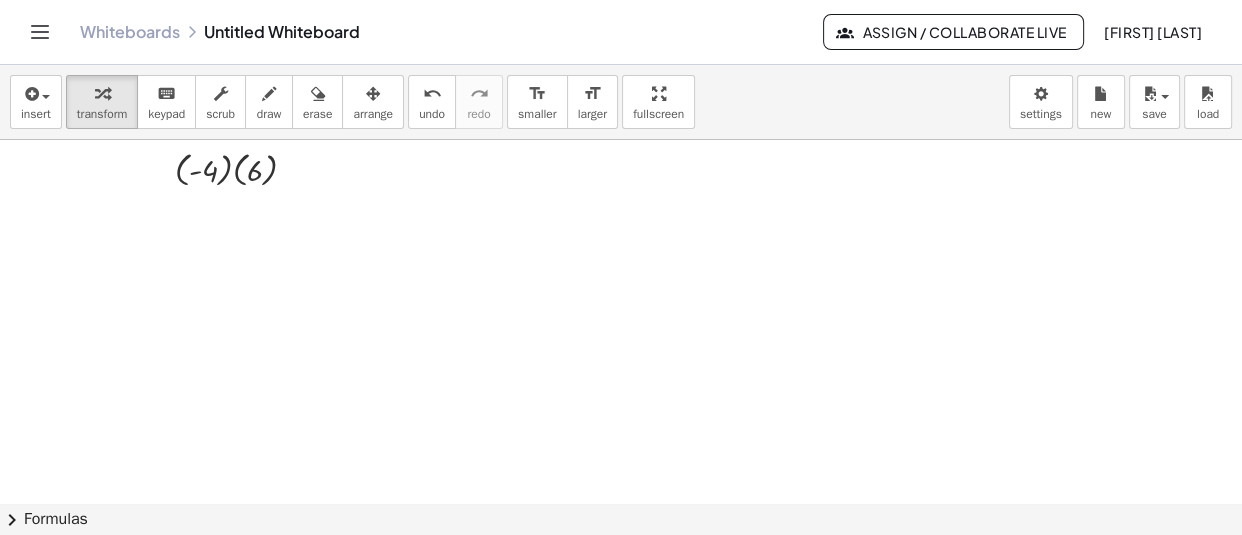click at bounding box center (621, 504) 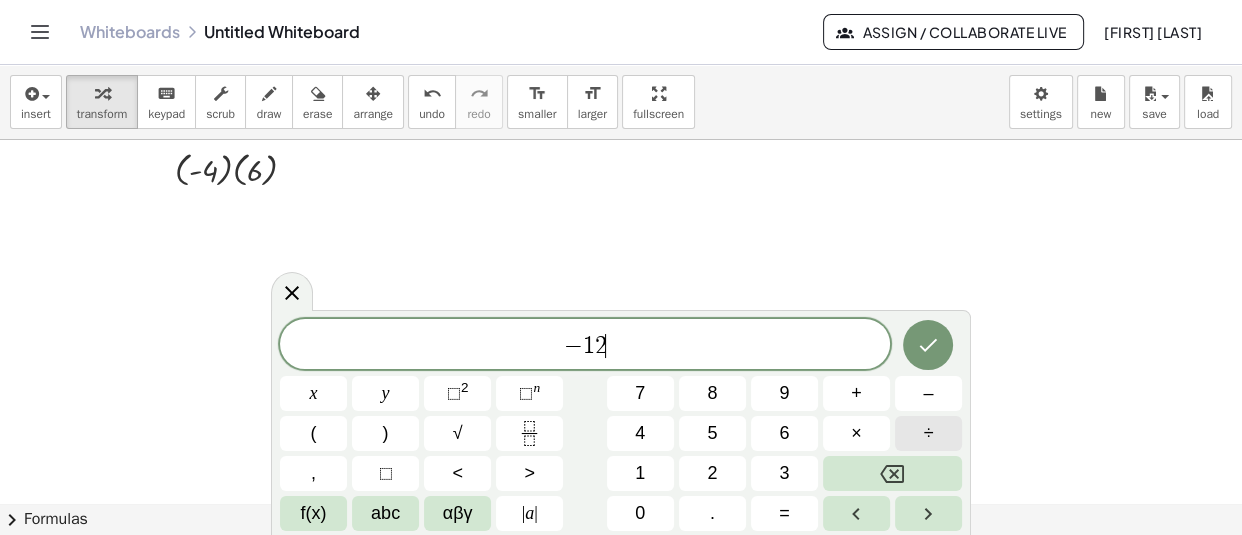 click on "÷" at bounding box center [928, 433] 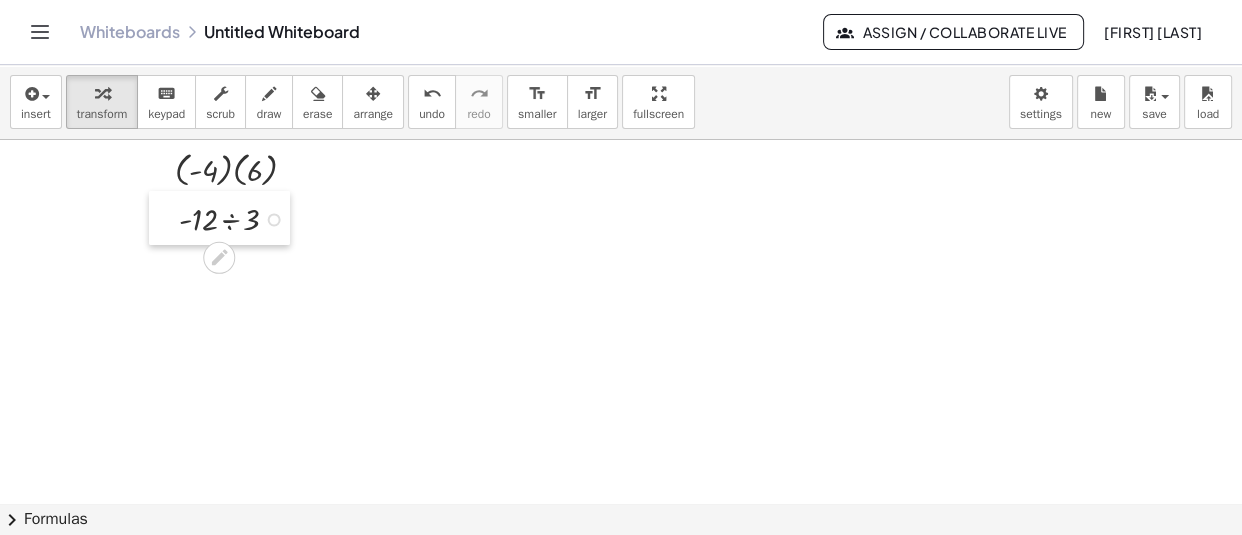drag, startPoint x: 499, startPoint y: 321, endPoint x: 174, endPoint y: 226, distance: 338.60007 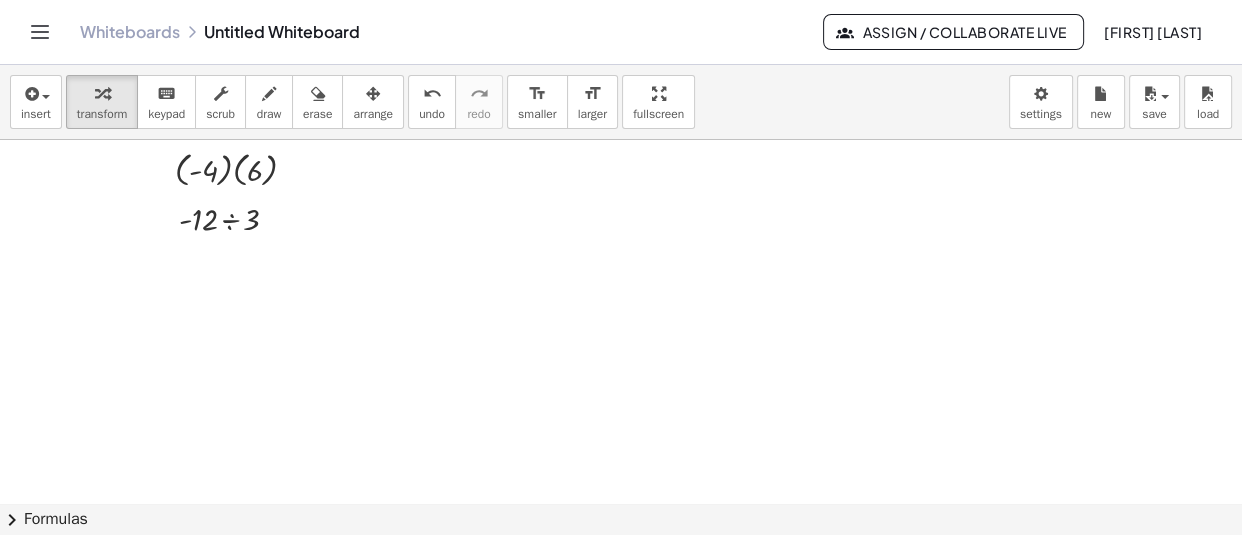 click at bounding box center (621, 504) 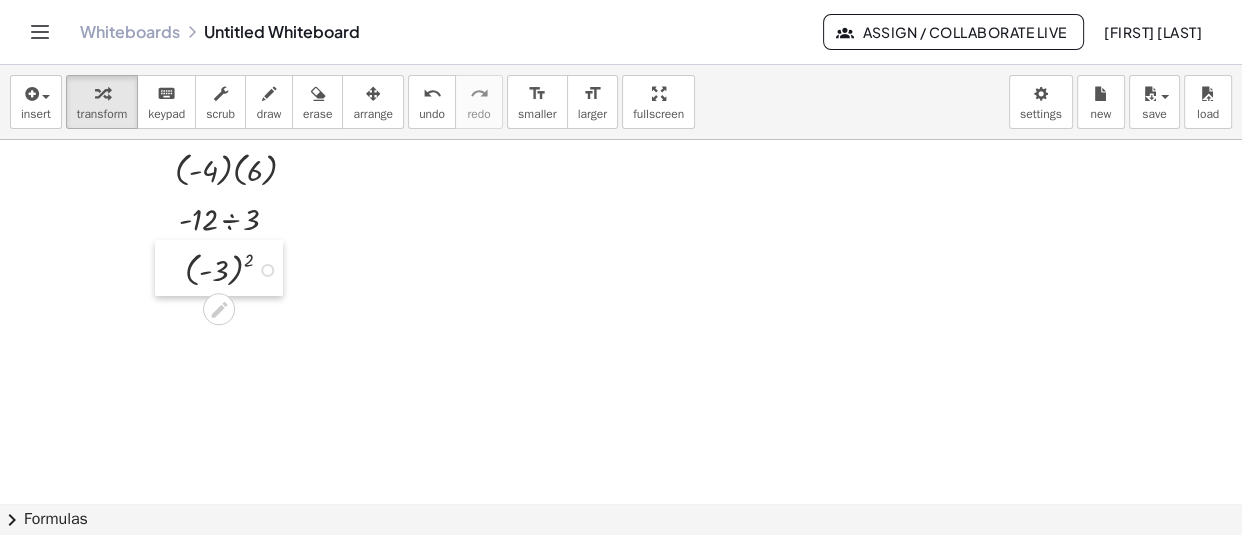 drag, startPoint x: 575, startPoint y: 373, endPoint x: 168, endPoint y: 278, distance: 417.9402 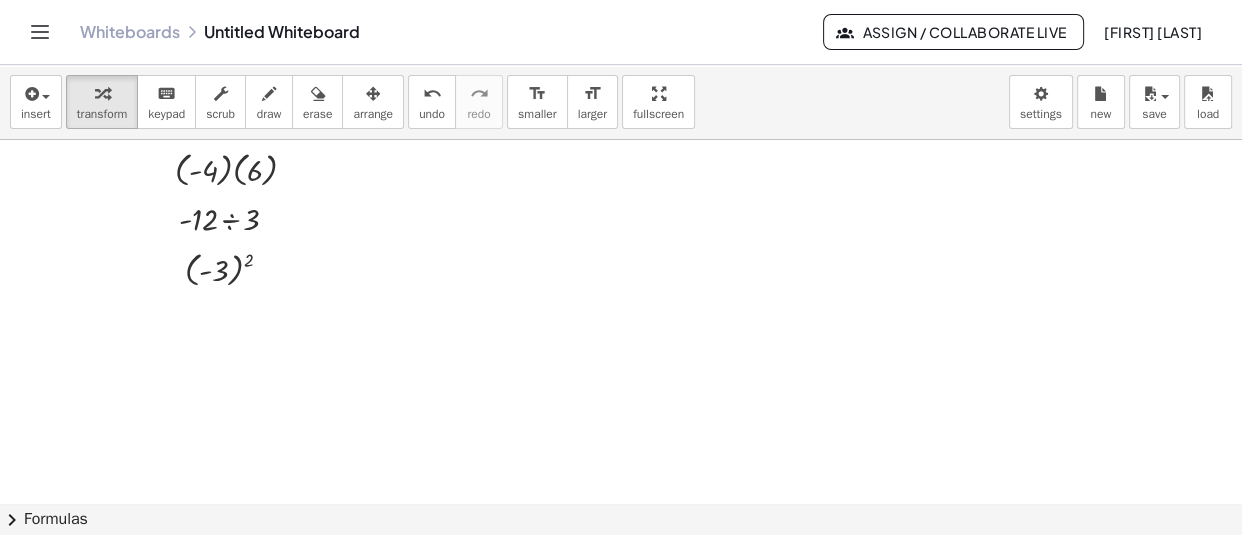 click at bounding box center [621, 504] 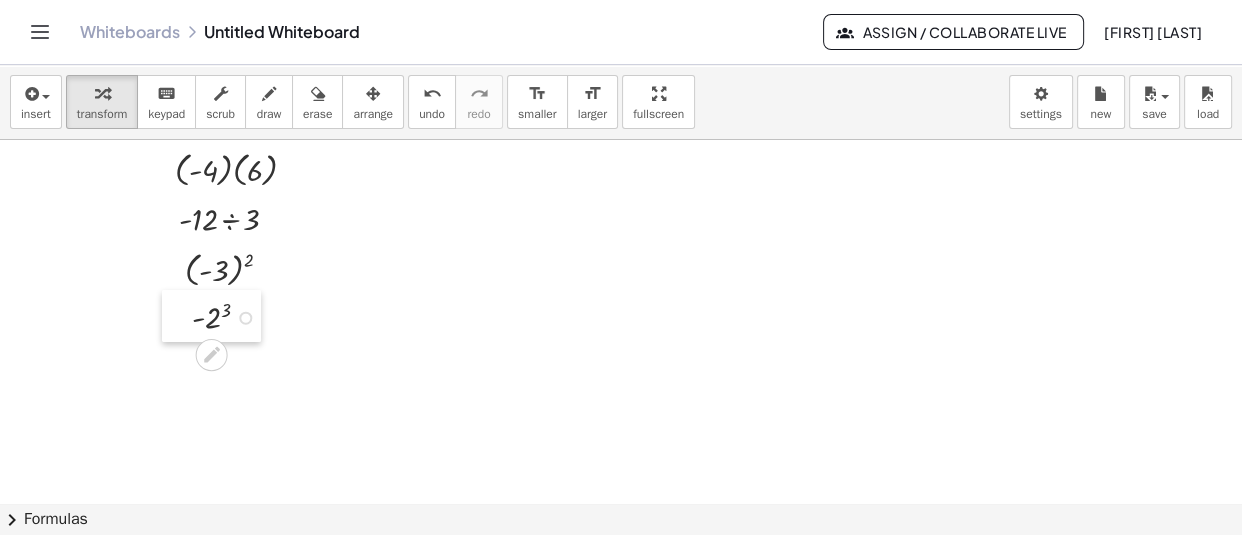 drag, startPoint x: 419, startPoint y: 425, endPoint x: 181, endPoint y: 320, distance: 260.13266 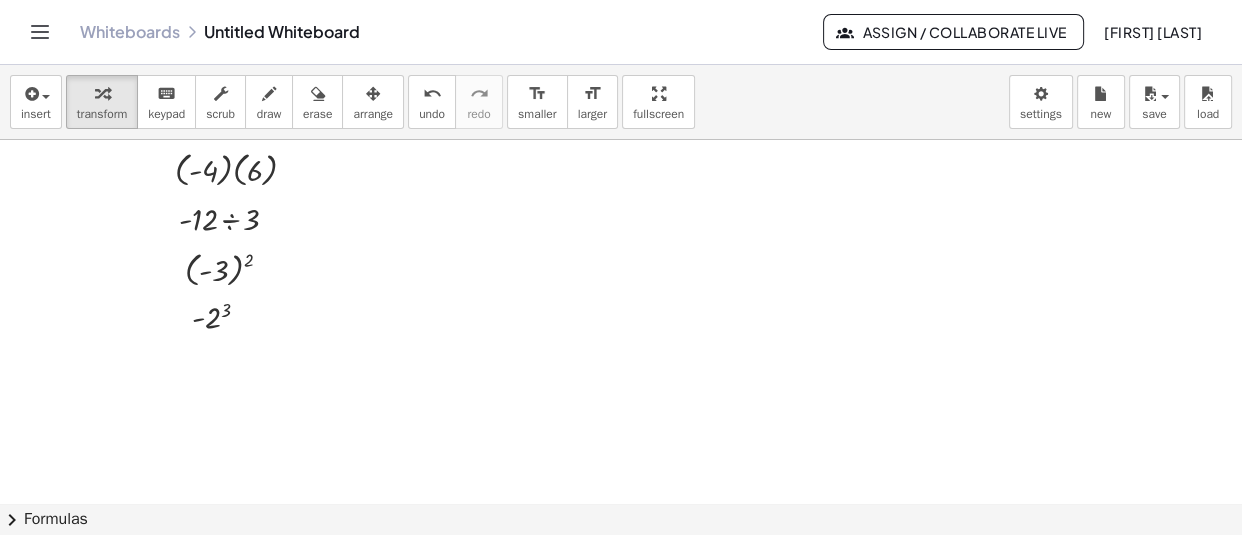 click at bounding box center (621, 504) 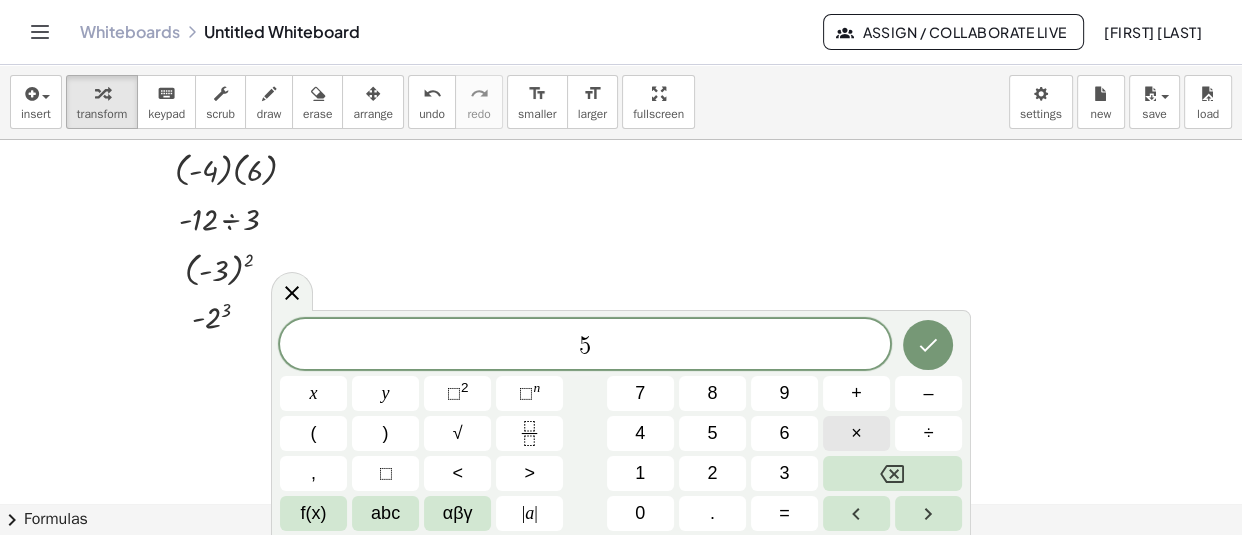 click on "×" at bounding box center [856, 433] 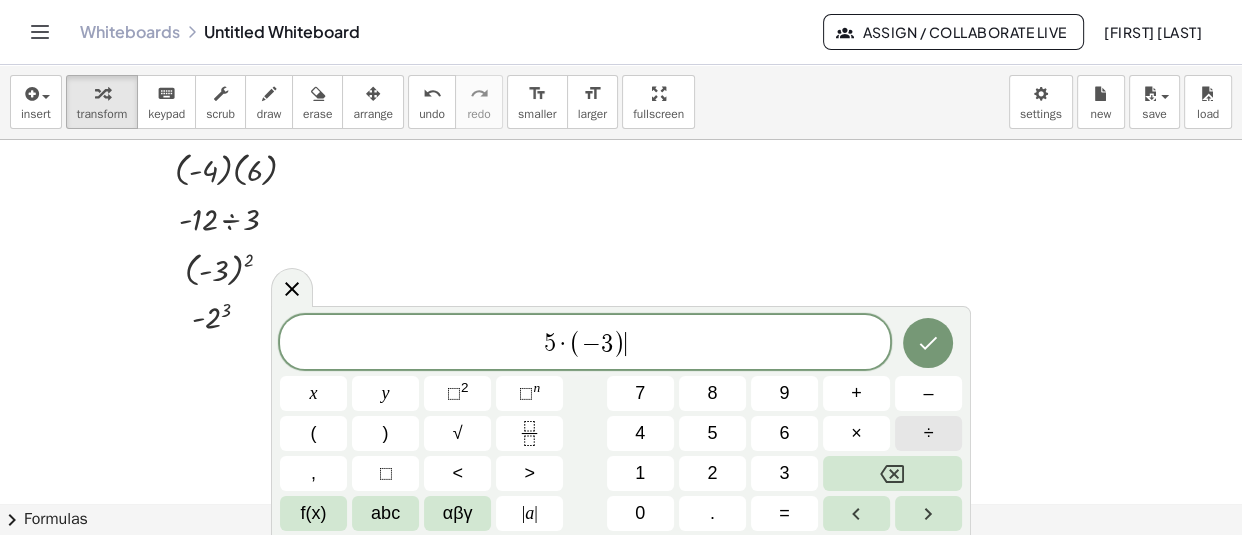 click on "÷" at bounding box center [929, 433] 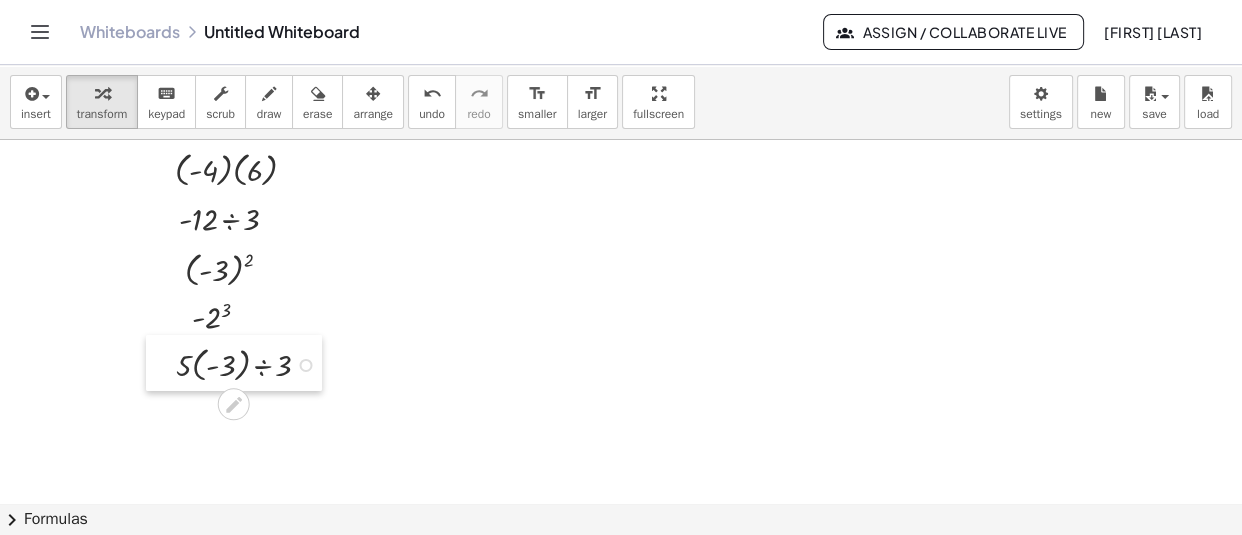 drag, startPoint x: 593, startPoint y: 438, endPoint x: 165, endPoint y: 373, distance: 432.90762 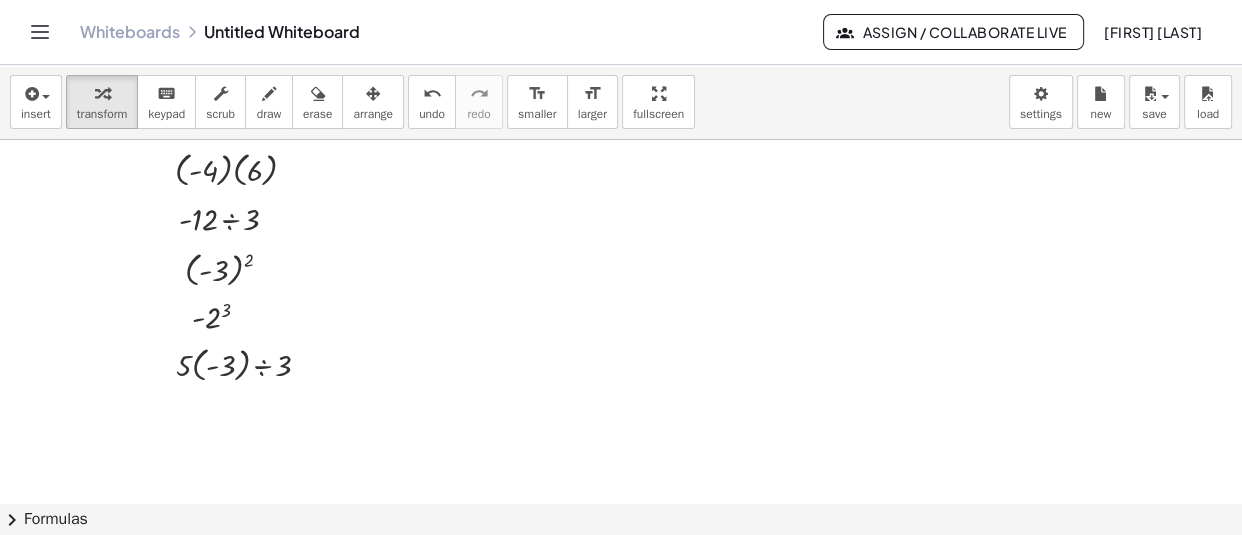 click at bounding box center (621, 504) 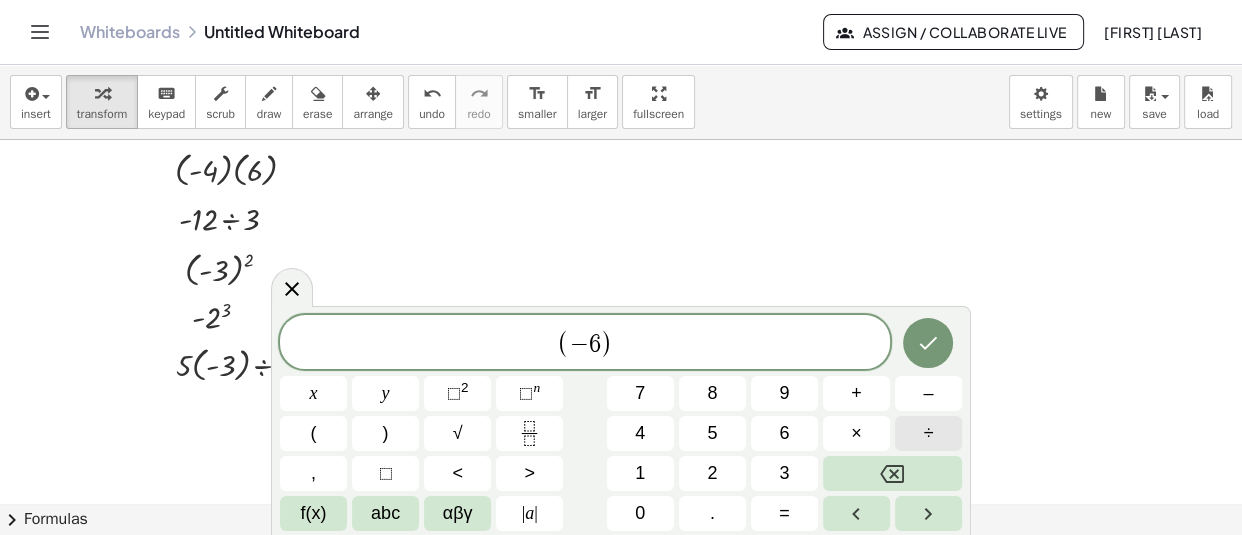 click on "÷" at bounding box center [928, 433] 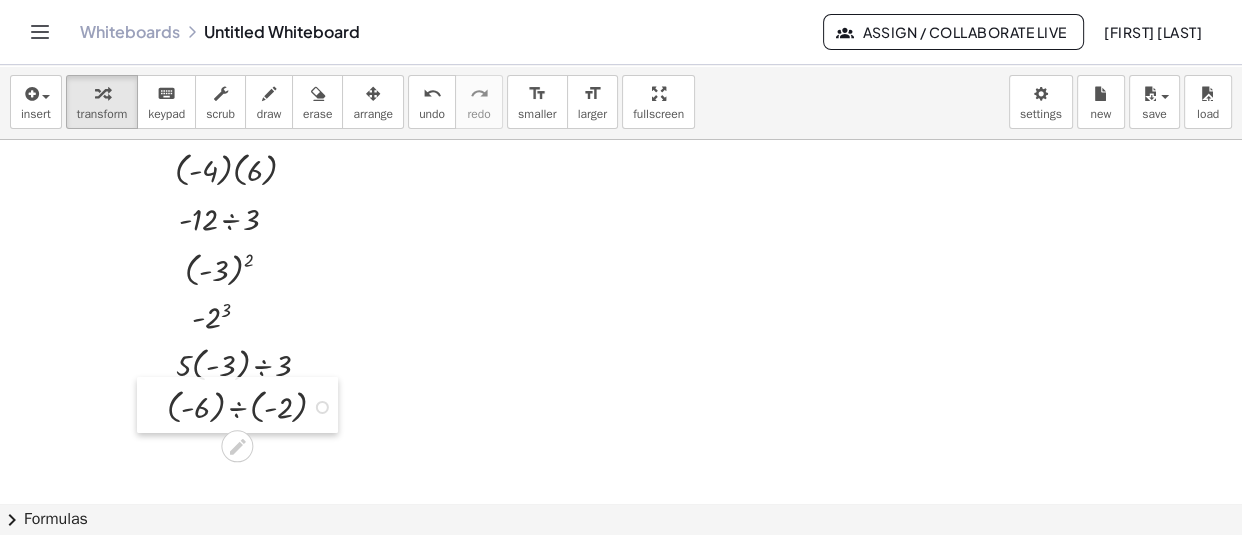 drag, startPoint x: 542, startPoint y: 493, endPoint x: 159, endPoint y: 404, distance: 393.20477 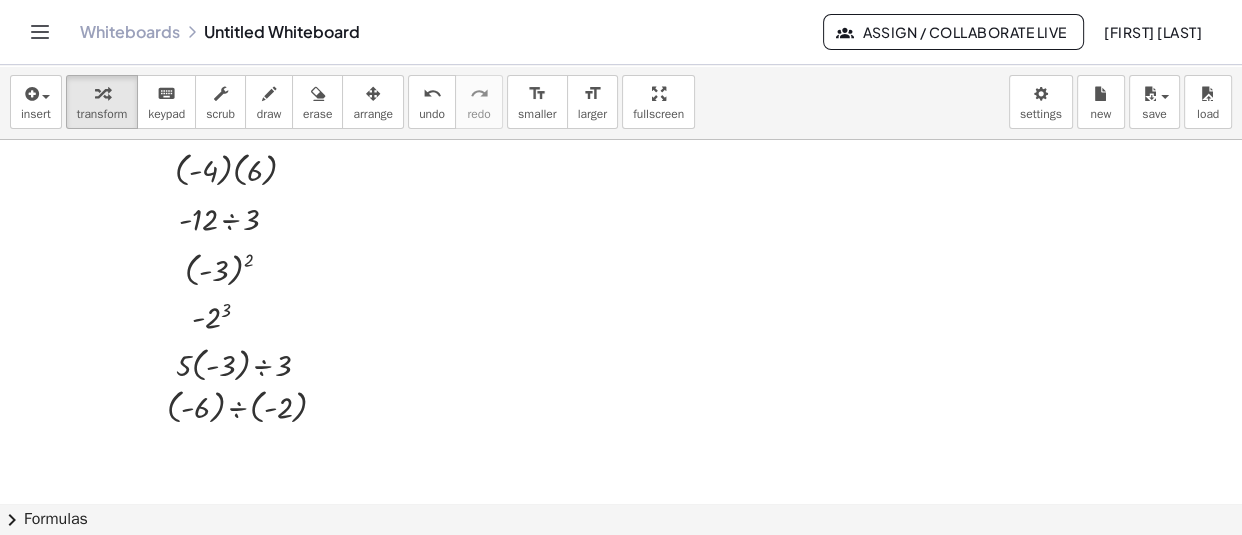click at bounding box center (621, 504) 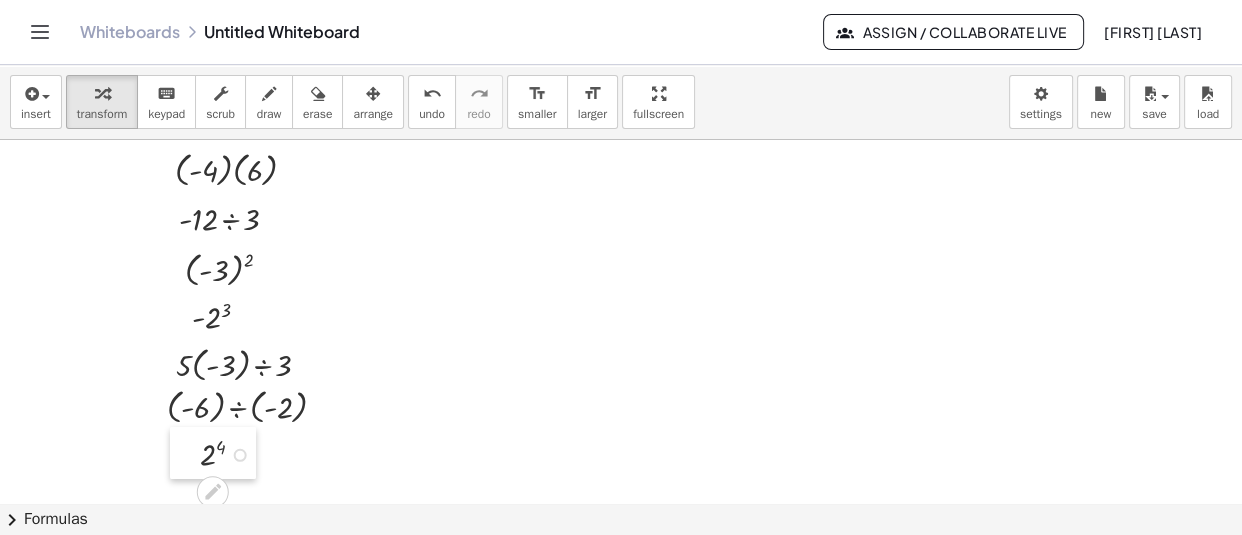 drag, startPoint x: 628, startPoint y: 383, endPoint x: 179, endPoint y: 444, distance: 453.1247 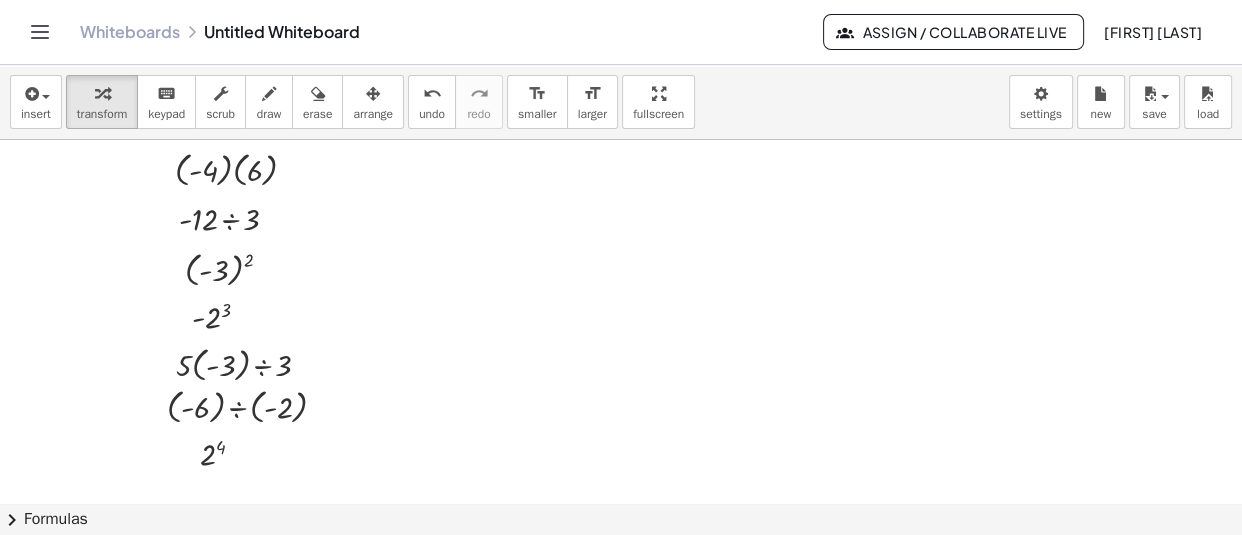 click at bounding box center [621, 504] 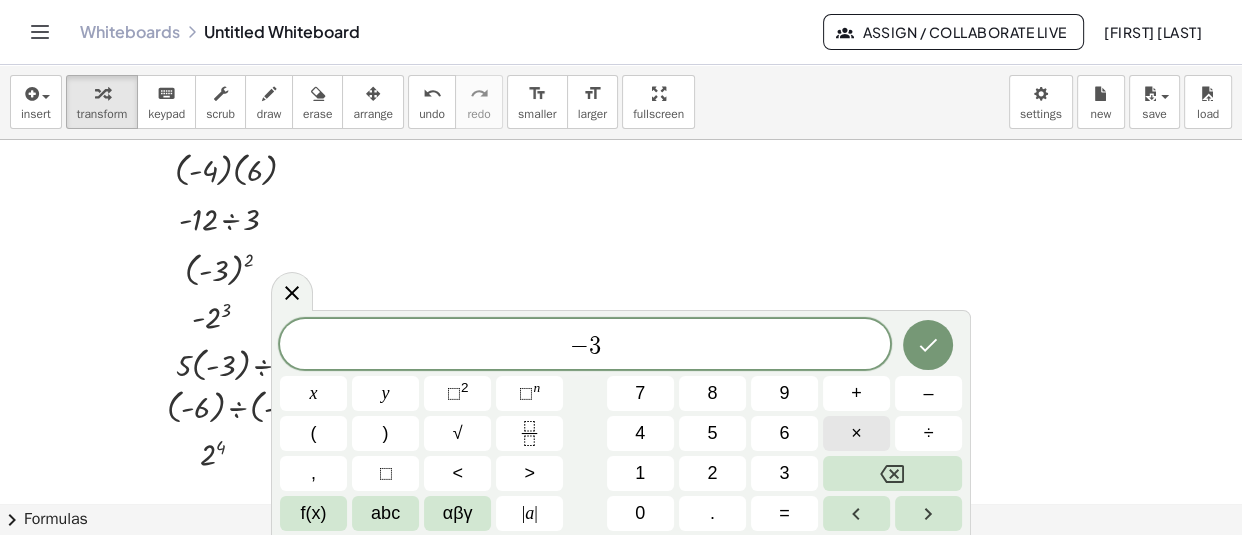 click on "×" at bounding box center (856, 433) 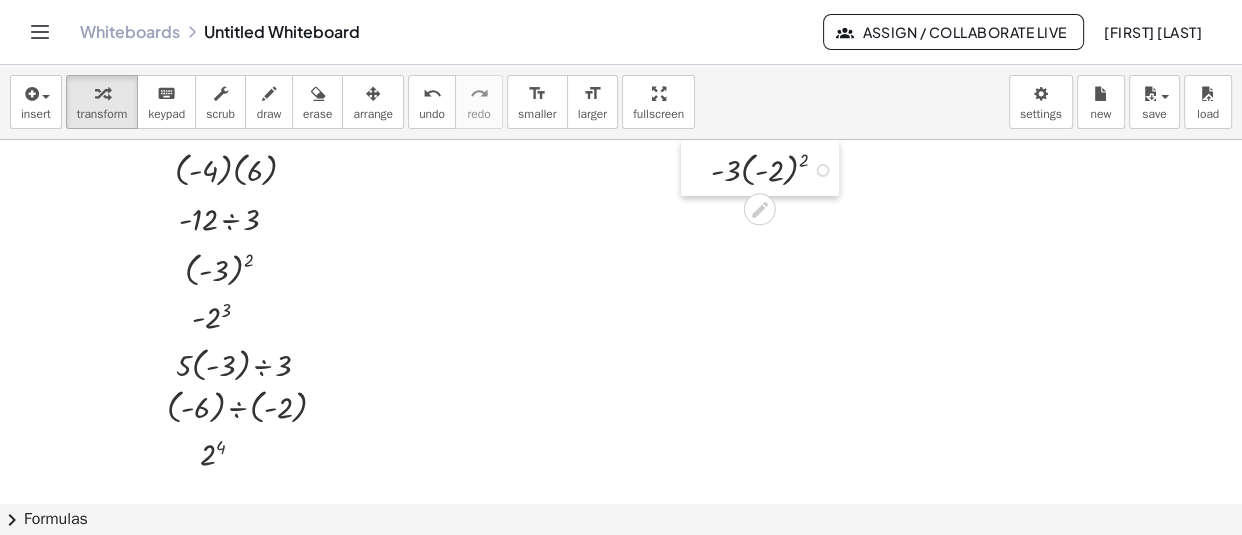 drag, startPoint x: 676, startPoint y: 329, endPoint x: 697, endPoint y: 152, distance: 178.24141 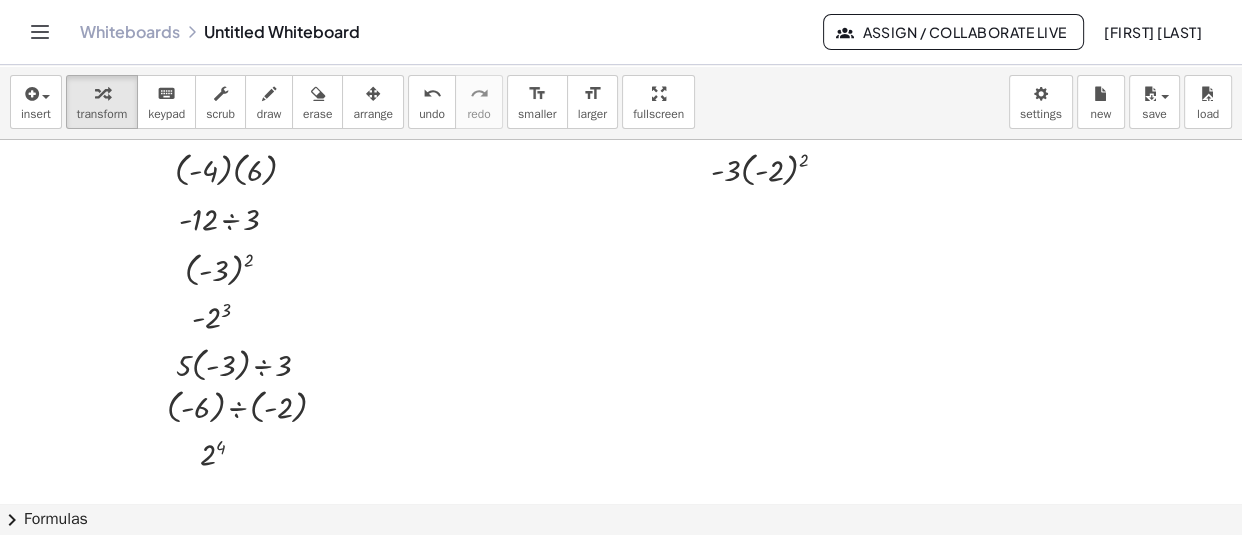 click at bounding box center (621, 504) 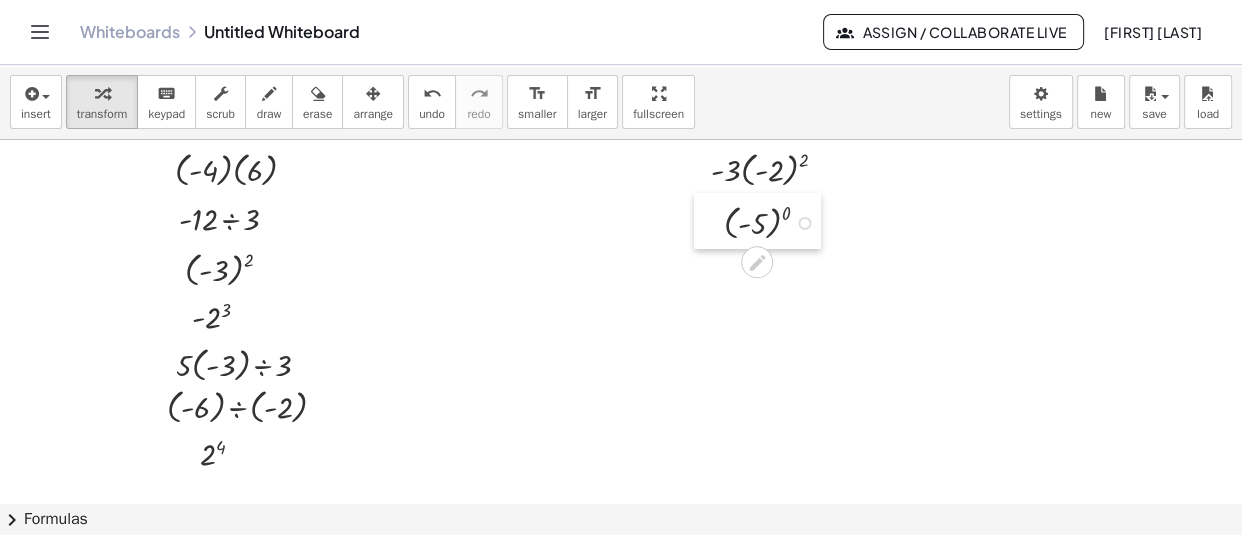 drag, startPoint x: 840, startPoint y: 400, endPoint x: 714, endPoint y: 225, distance: 215.6409 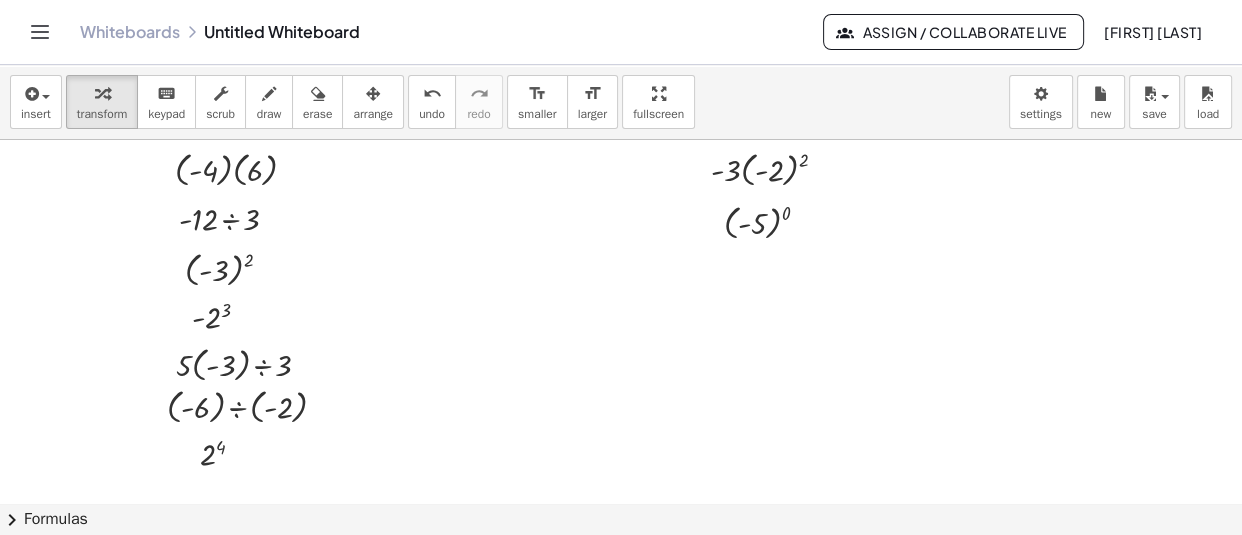 click at bounding box center [621, 504] 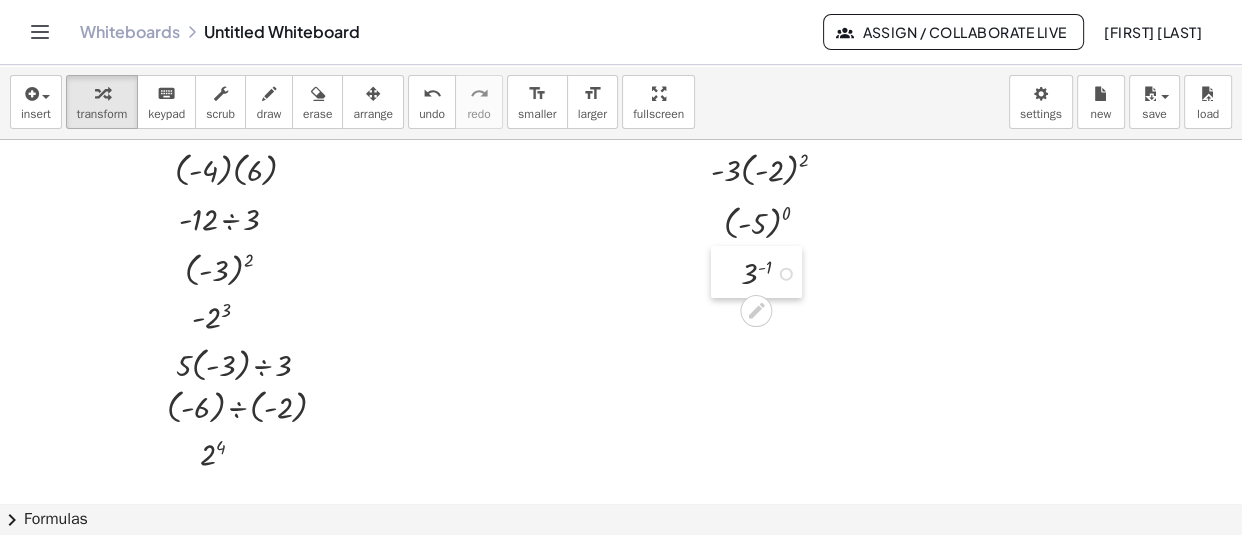 drag, startPoint x: 793, startPoint y: 400, endPoint x: 734, endPoint y: 293, distance: 122.18838 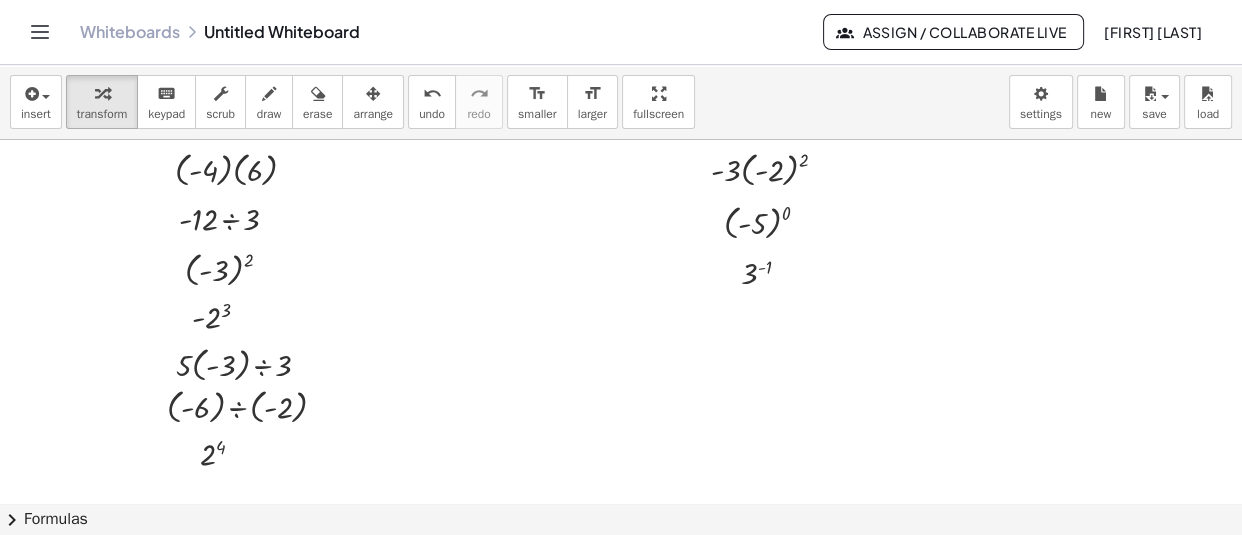 click at bounding box center [621, 504] 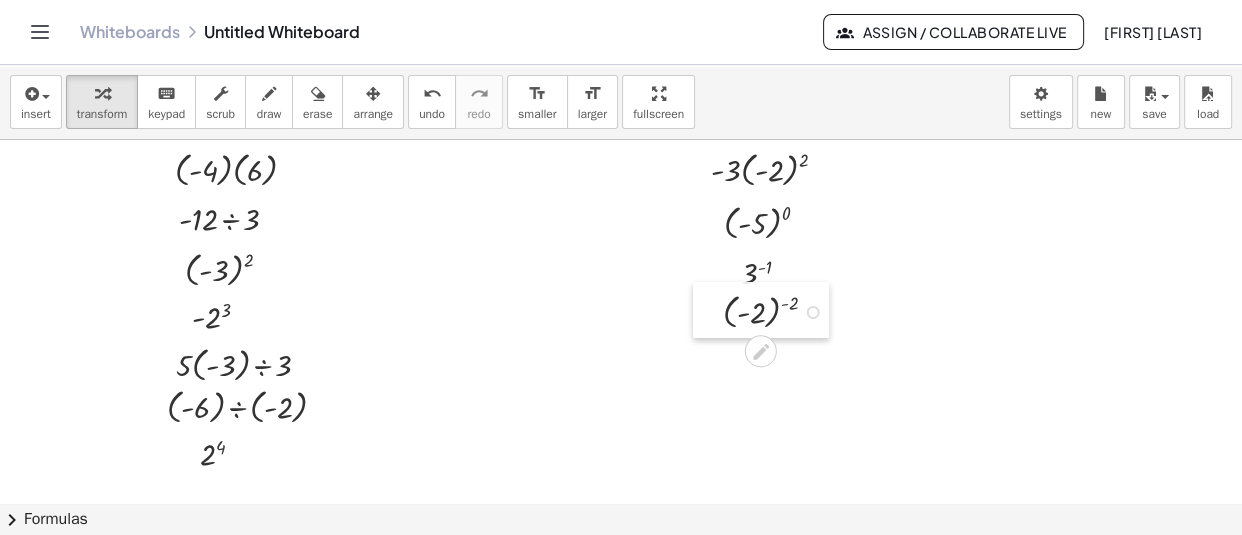 drag, startPoint x: 697, startPoint y: 434, endPoint x: 710, endPoint y: 310, distance: 124.67959 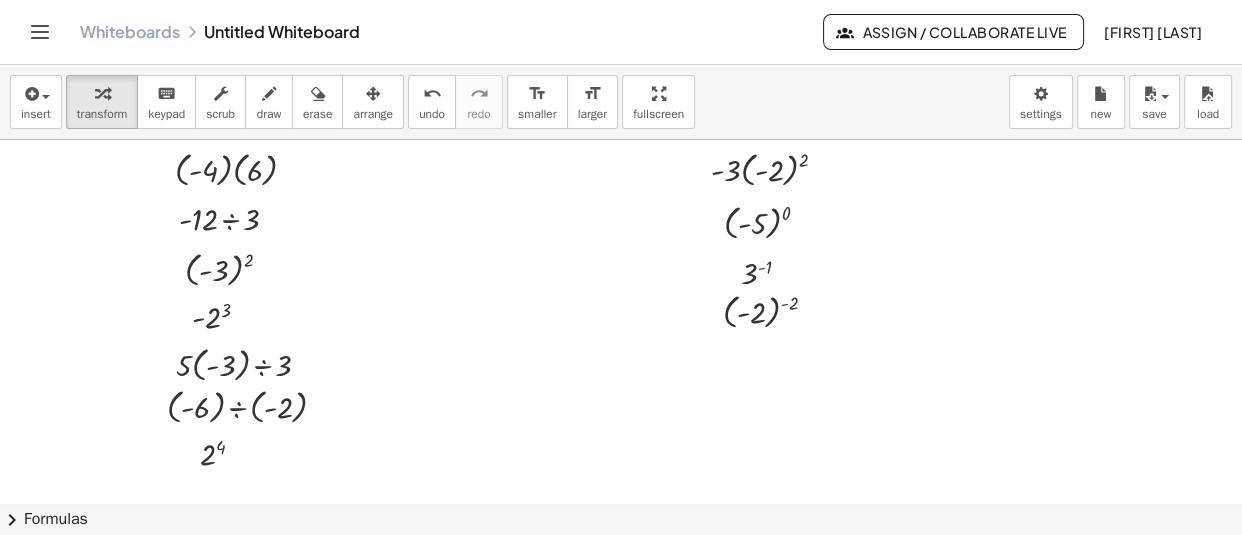 click at bounding box center (621, 504) 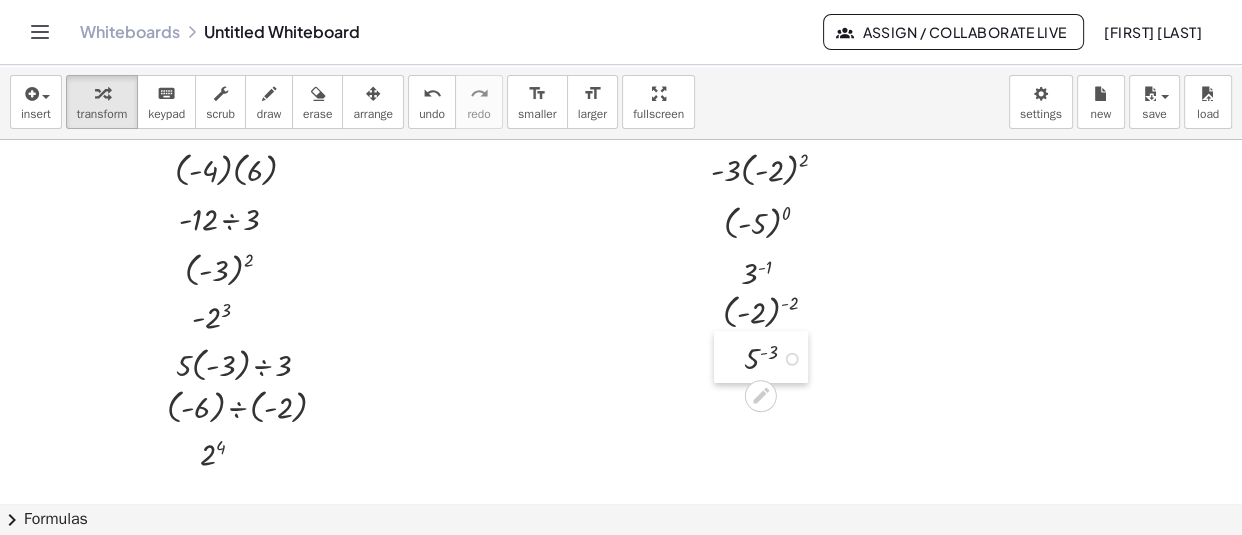 drag, startPoint x: 551, startPoint y: 481, endPoint x: 734, endPoint y: 360, distance: 219.3855 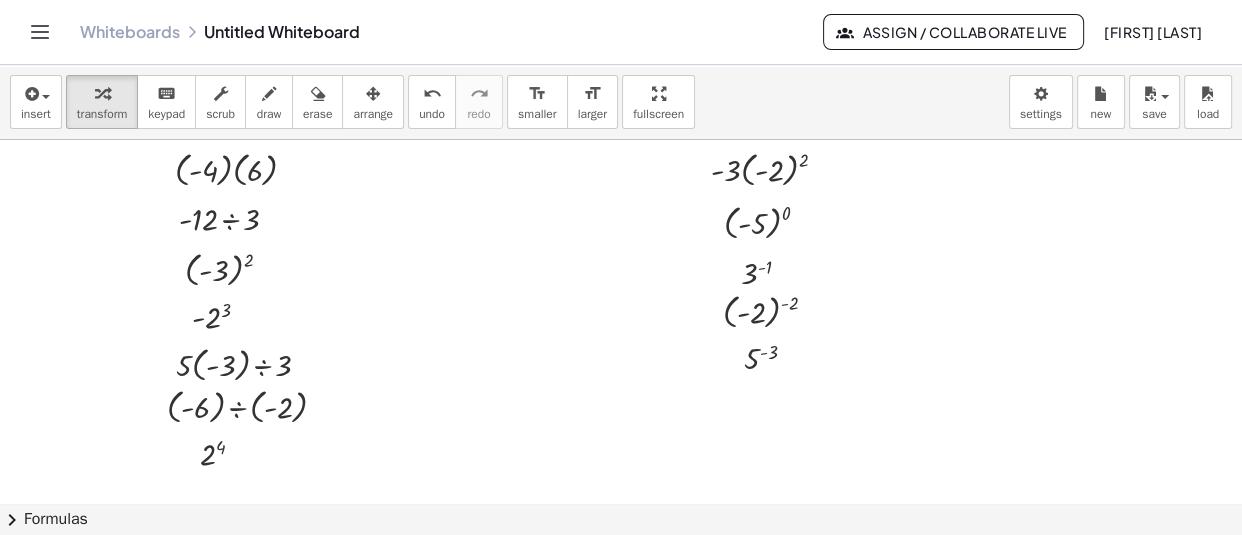 click at bounding box center (621, 504) 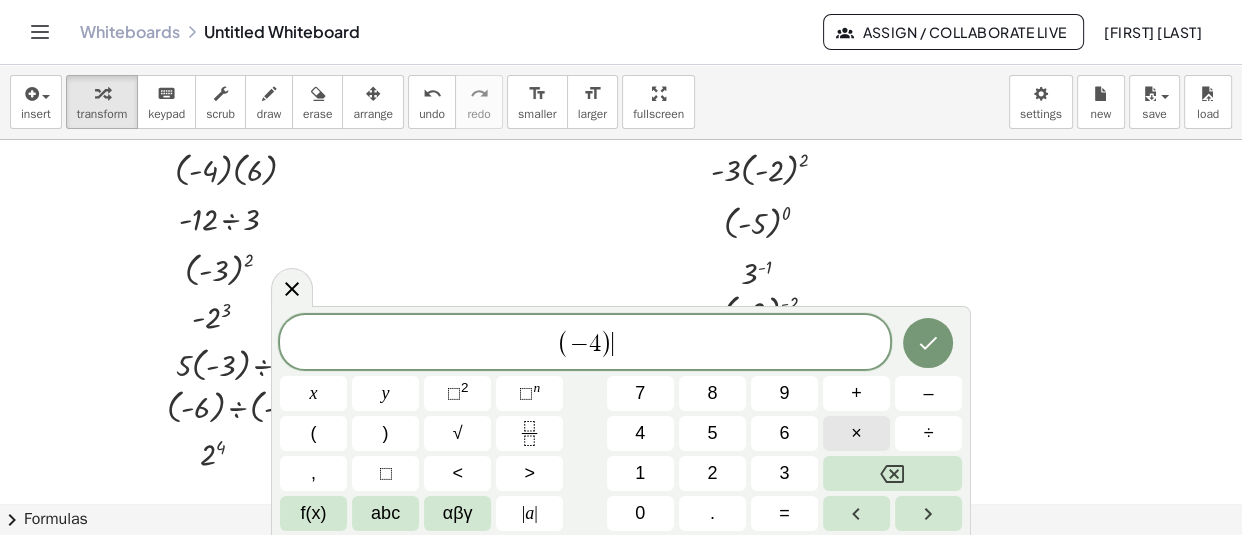 click on "×" at bounding box center (856, 433) 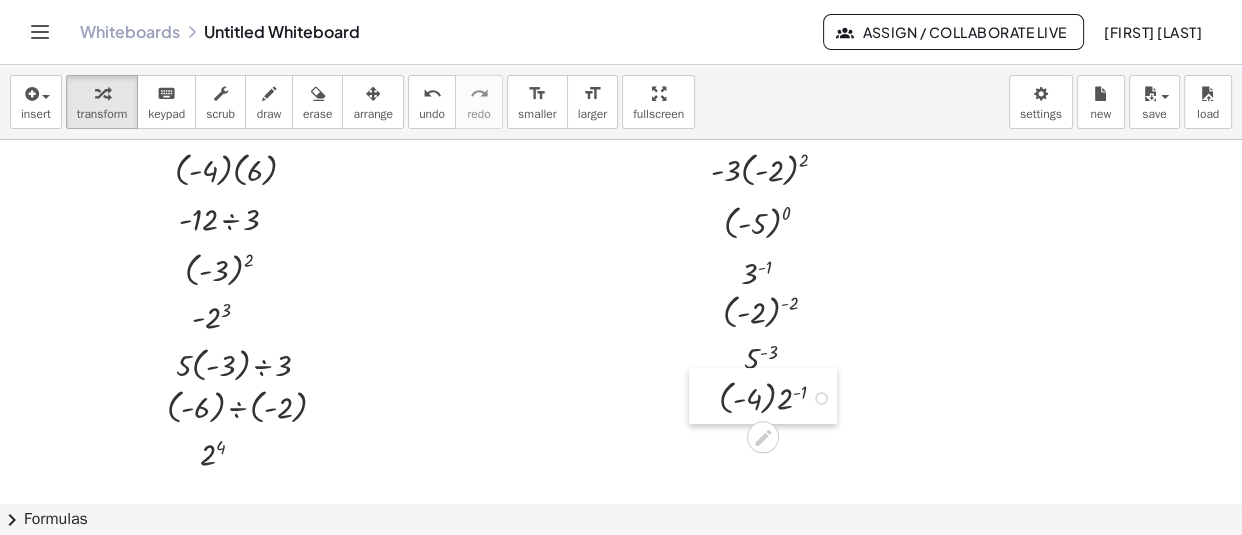 drag, startPoint x: 541, startPoint y: 449, endPoint x: 710, endPoint y: 399, distance: 176.24132 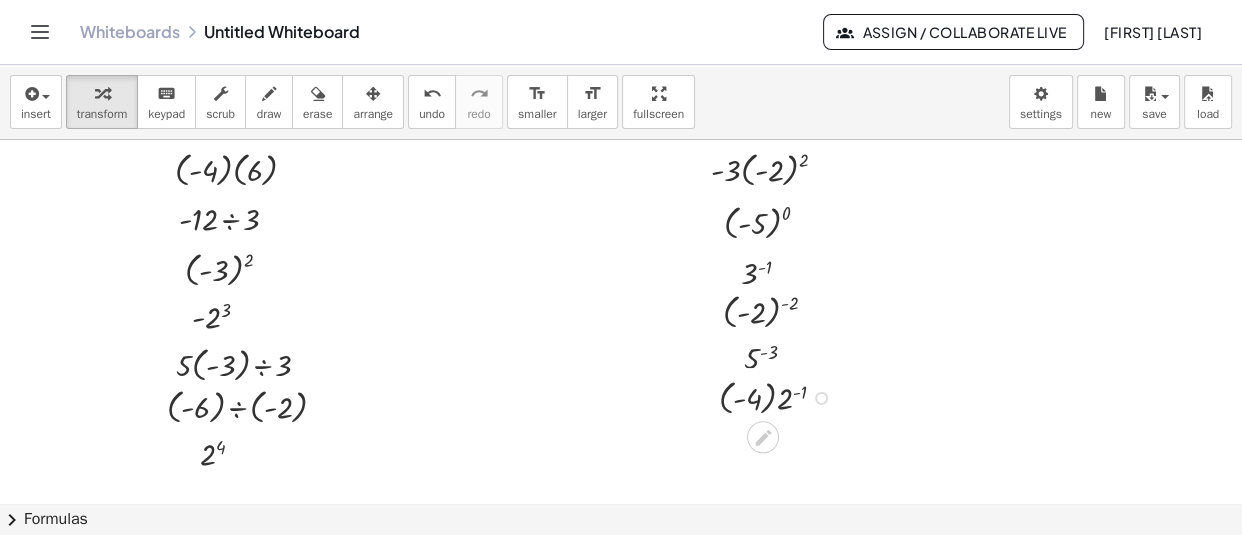 click at bounding box center [821, 398] 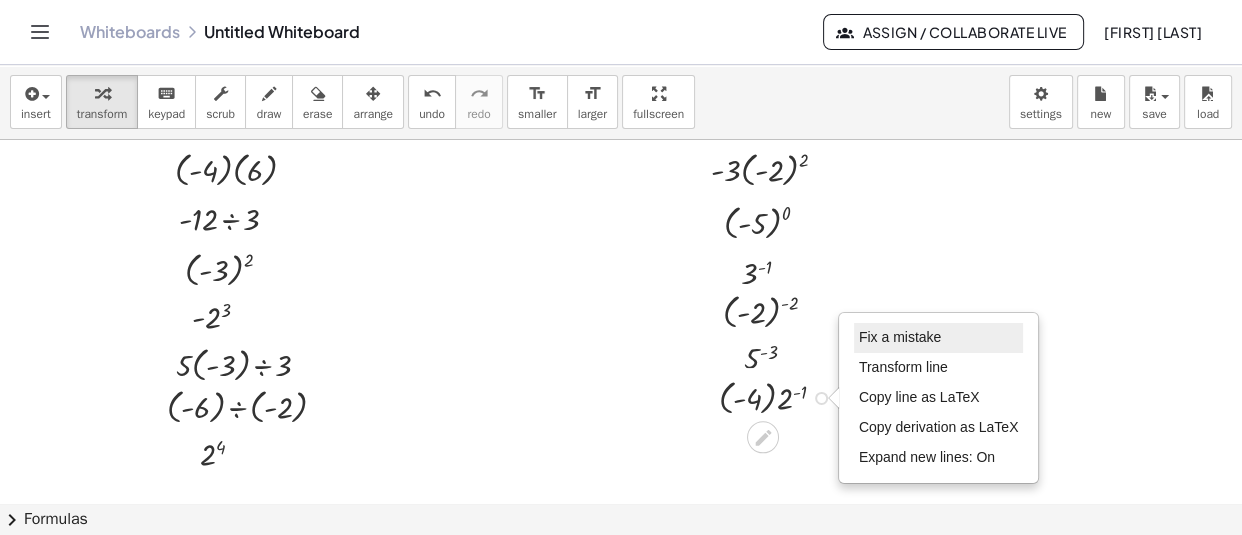 click on "Fix a mistake" at bounding box center [900, 337] 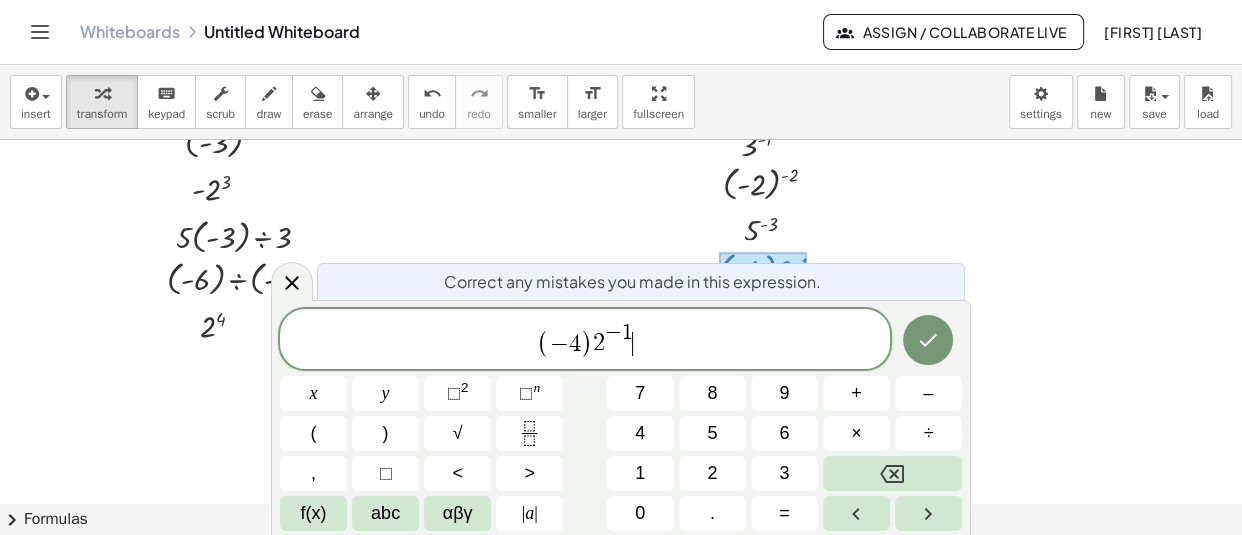 scroll, scrollTop: 164, scrollLeft: 0, axis: vertical 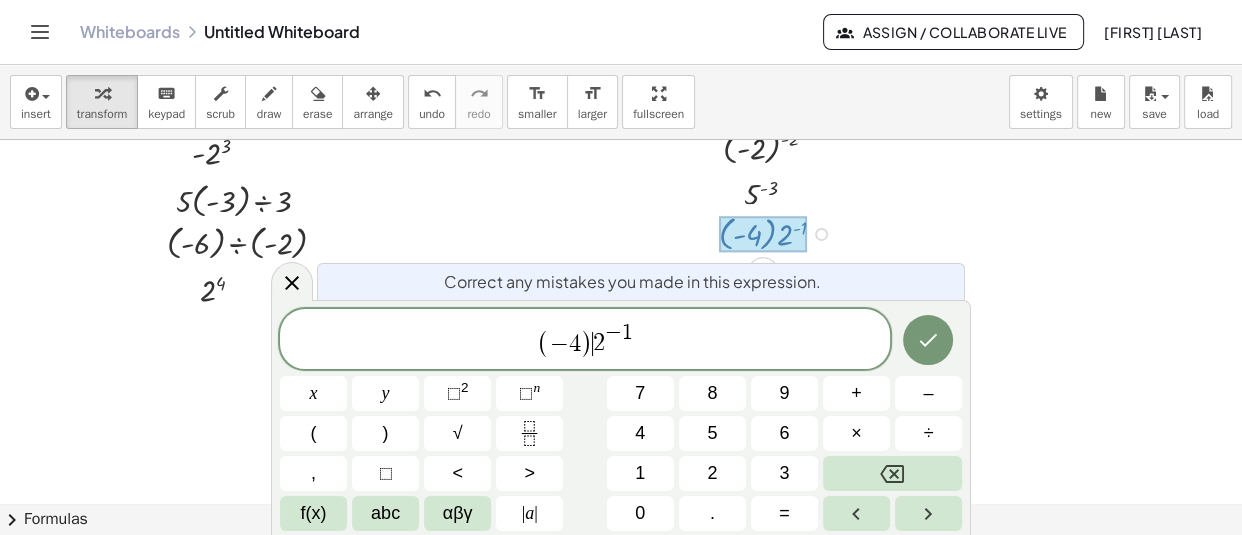 click on "2" at bounding box center [599, 344] 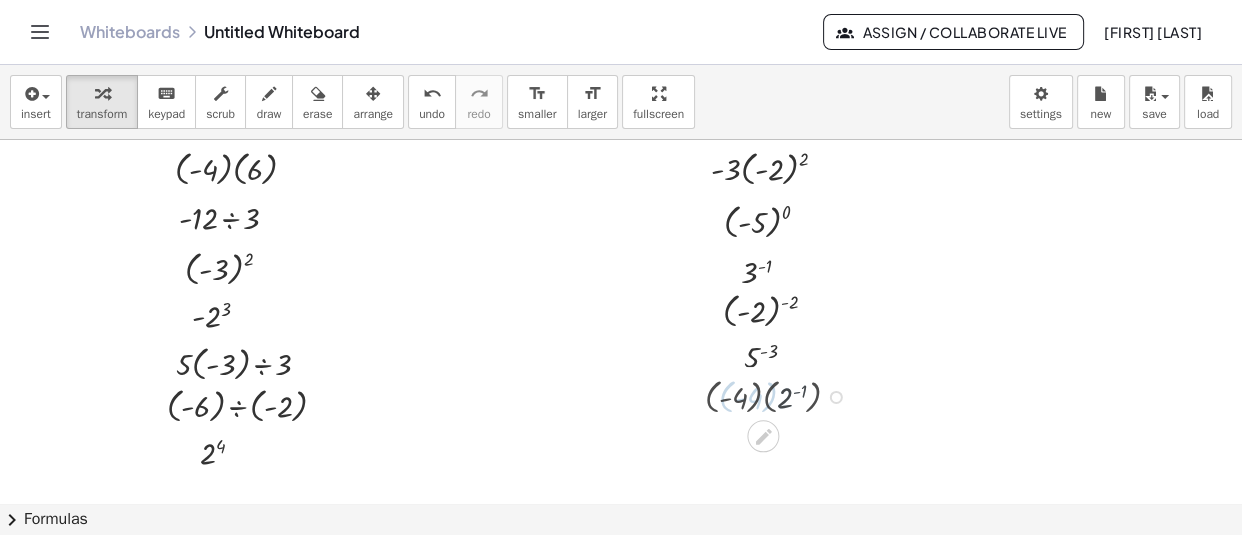 scroll, scrollTop: 0, scrollLeft: 0, axis: both 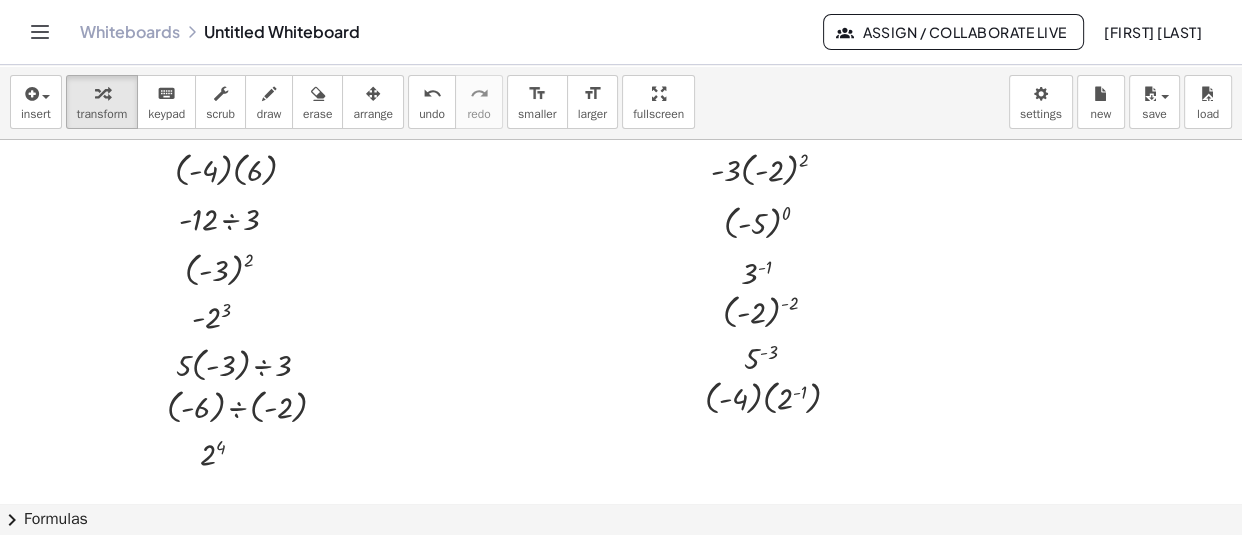 click at bounding box center (621, 504) 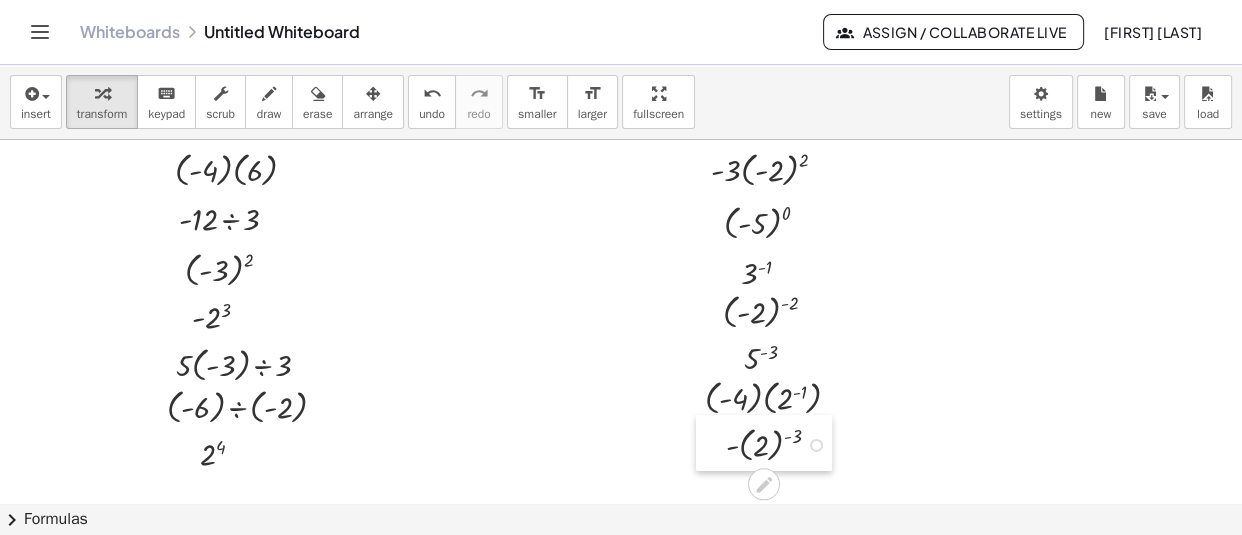 drag, startPoint x: 504, startPoint y: 427, endPoint x: 708, endPoint y: 445, distance: 204.79257 